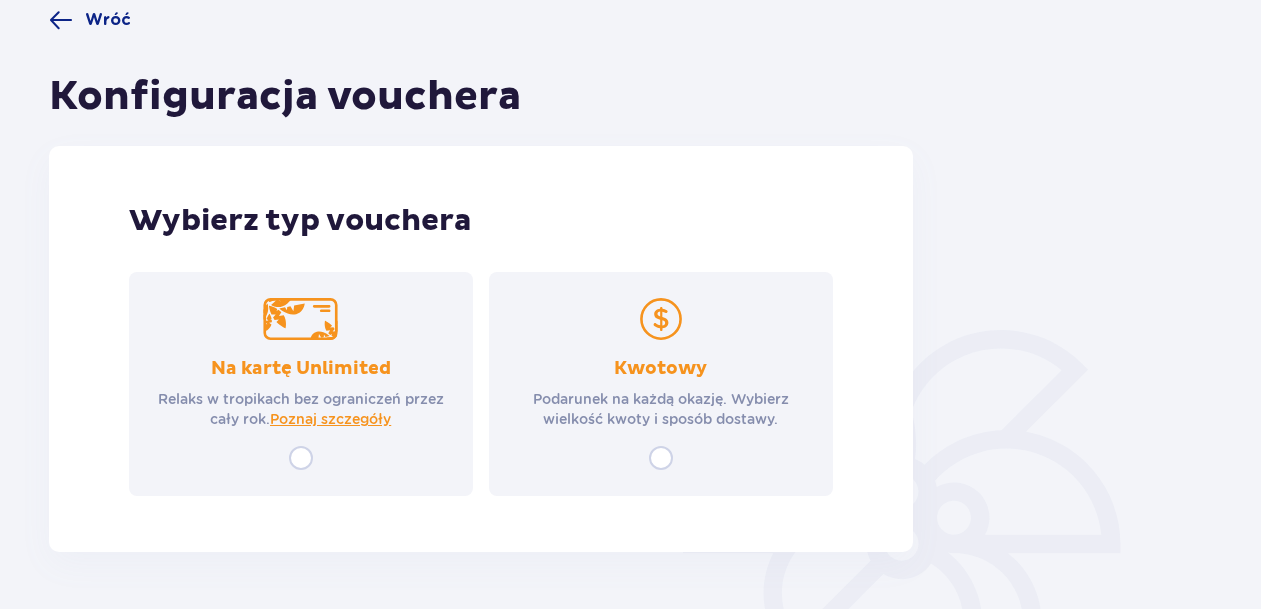 scroll, scrollTop: 0, scrollLeft: 0, axis: both 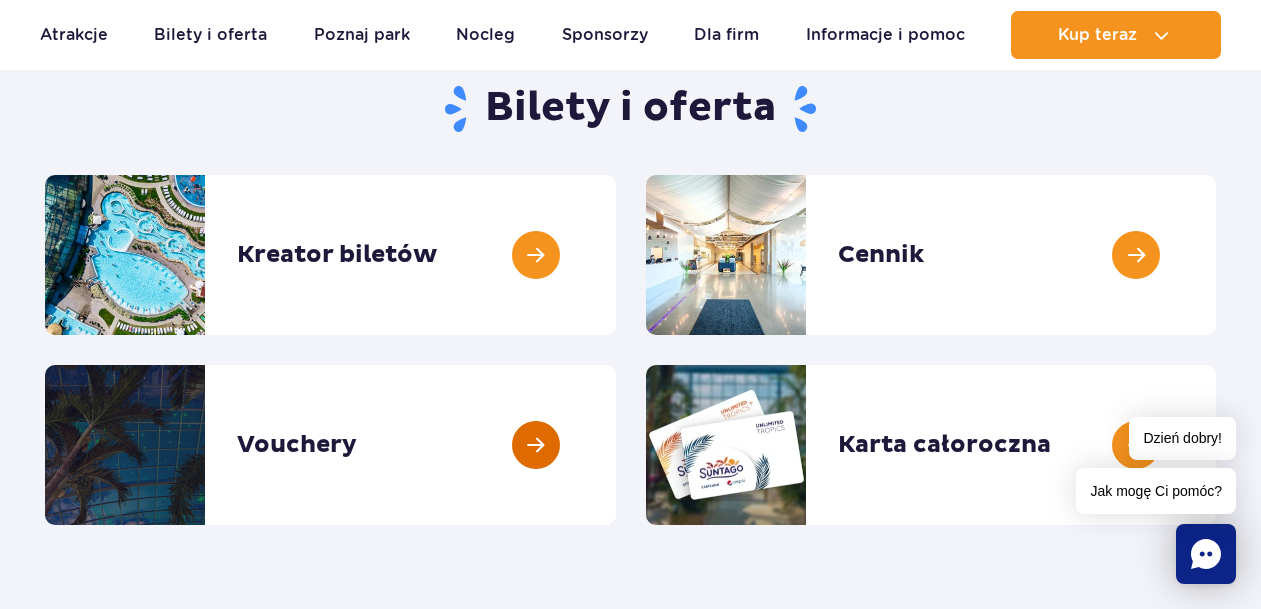 click at bounding box center [616, 445] 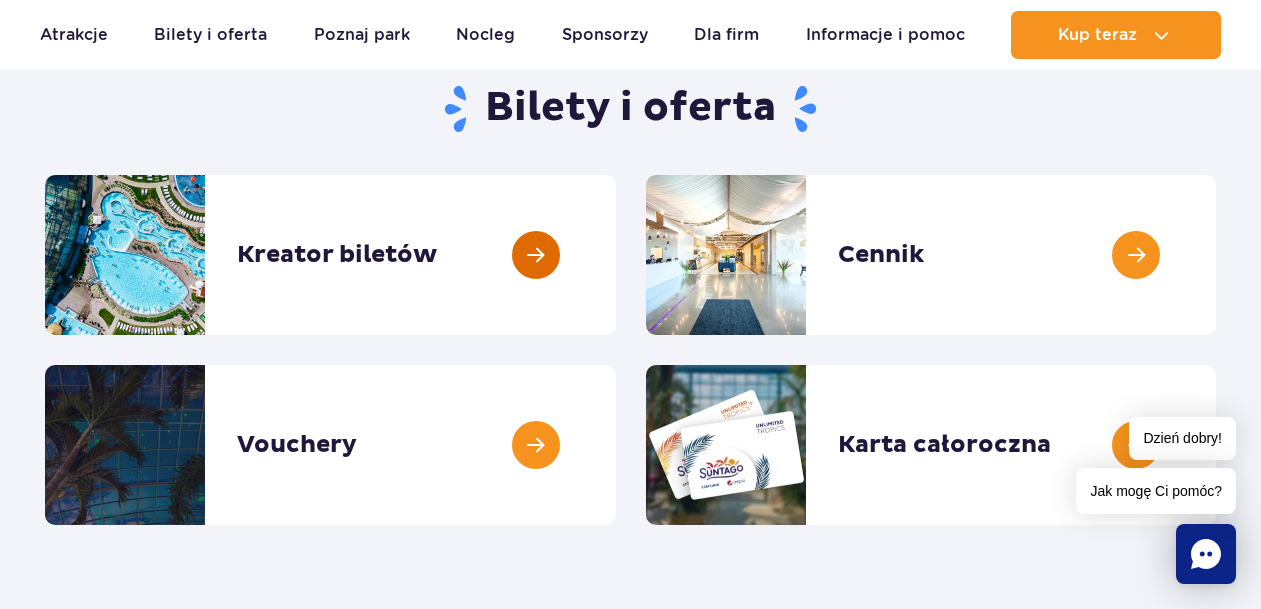 click at bounding box center [616, 255] 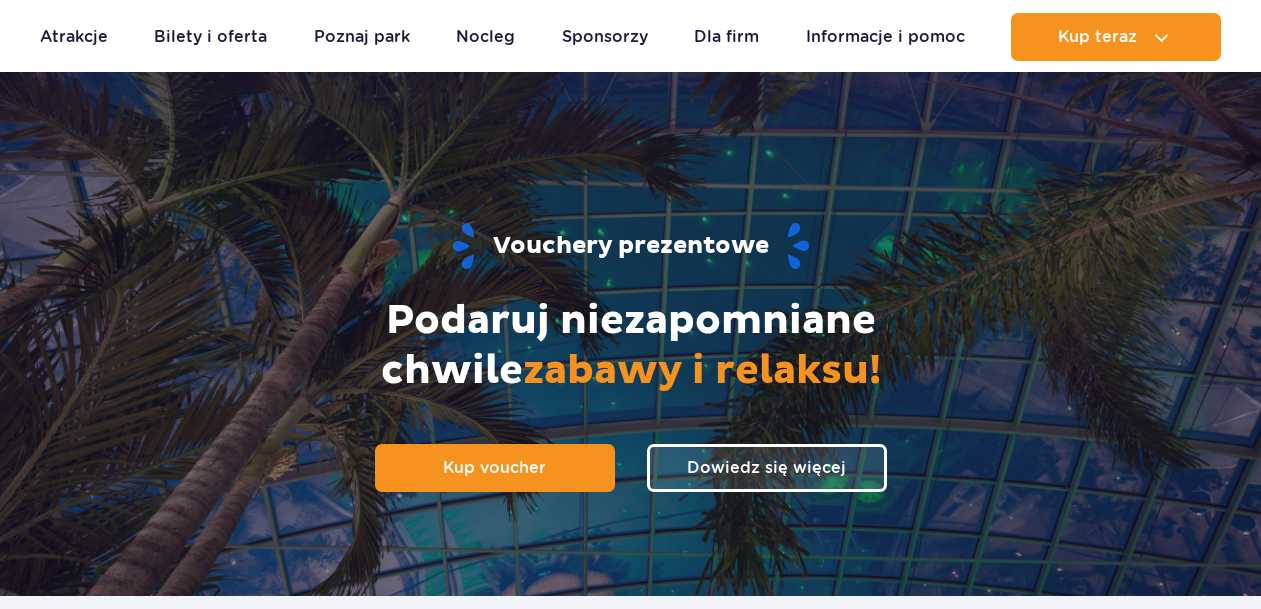 scroll, scrollTop: 84, scrollLeft: 0, axis: vertical 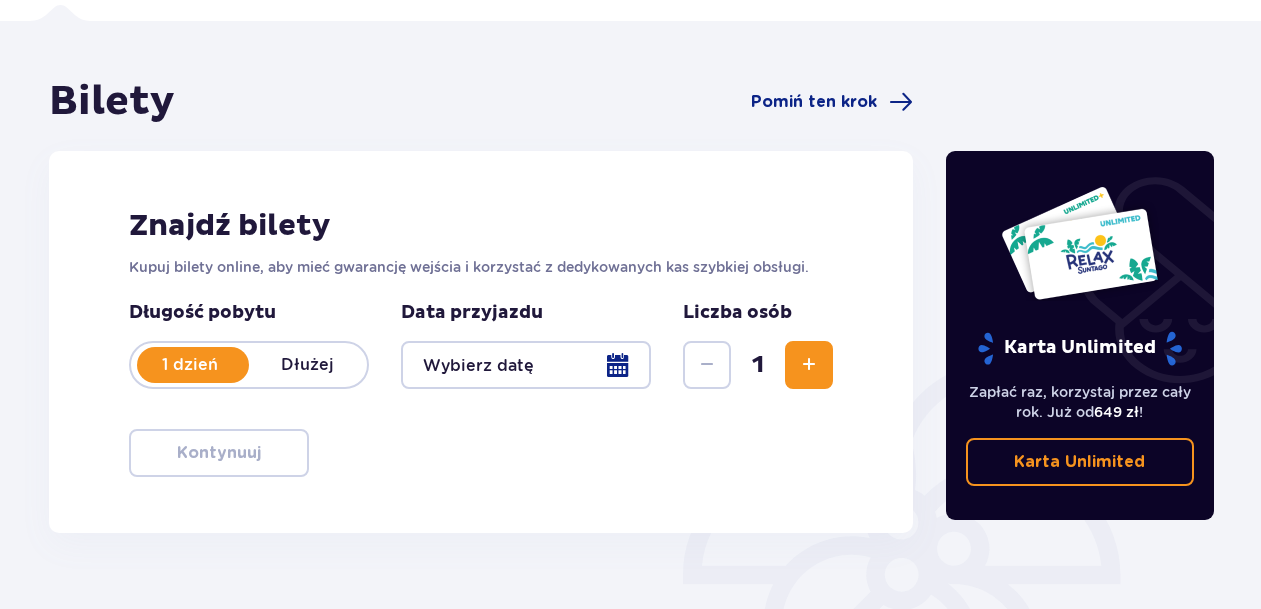 click at bounding box center (526, 365) 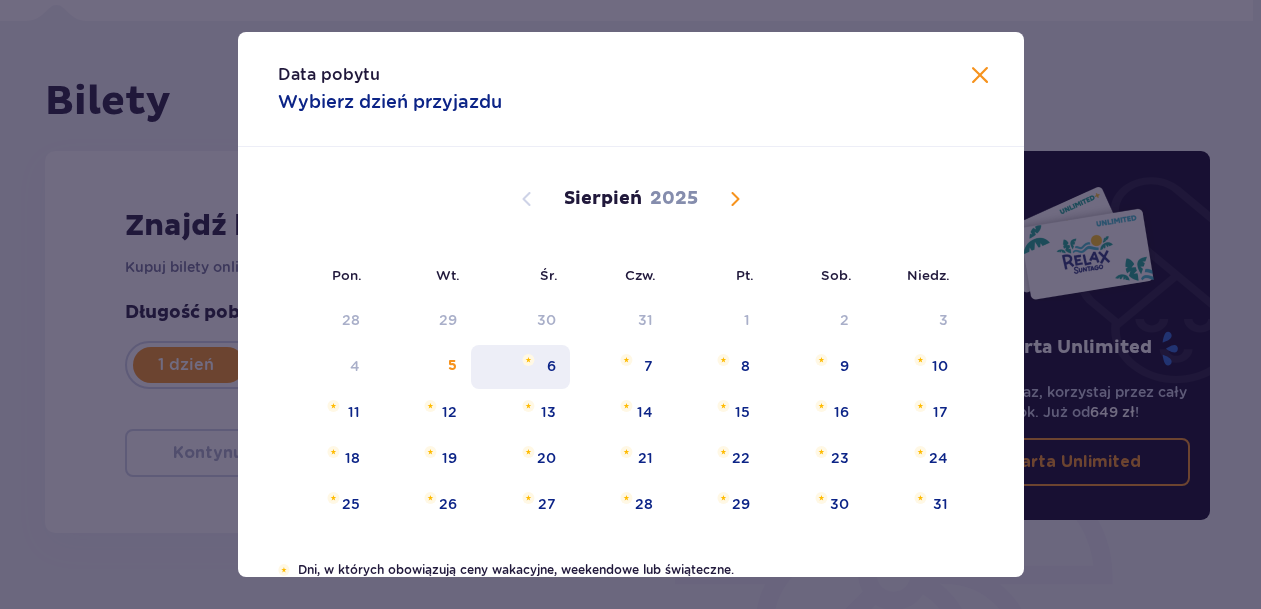 click on "6" at bounding box center [551, 366] 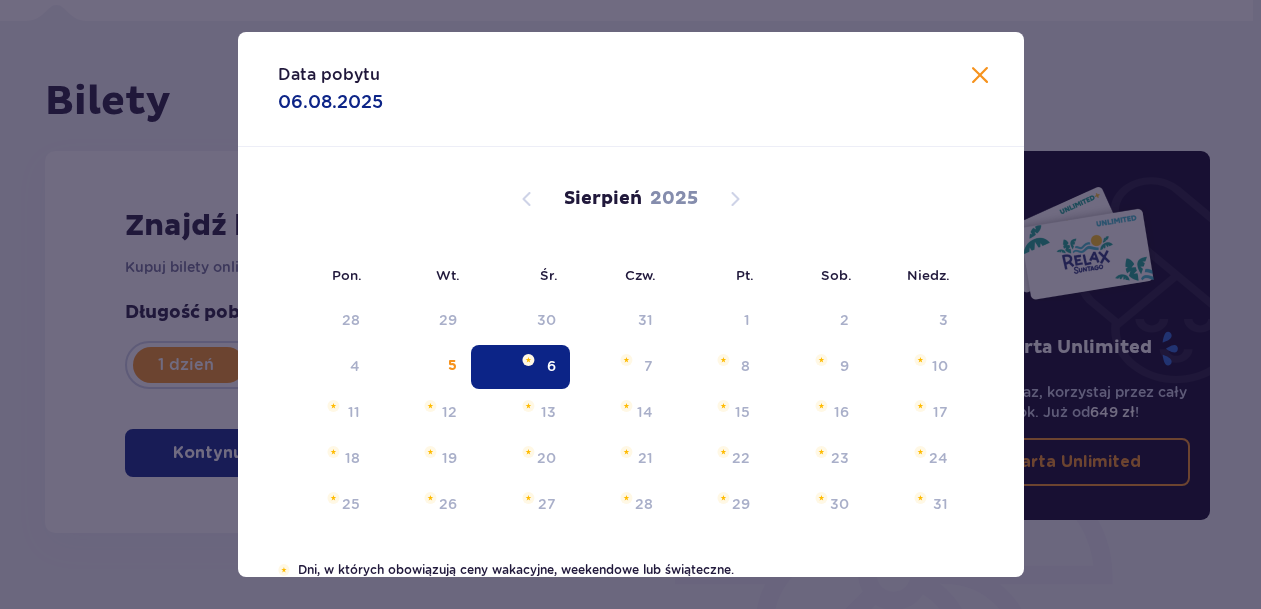 type on "06.08.25" 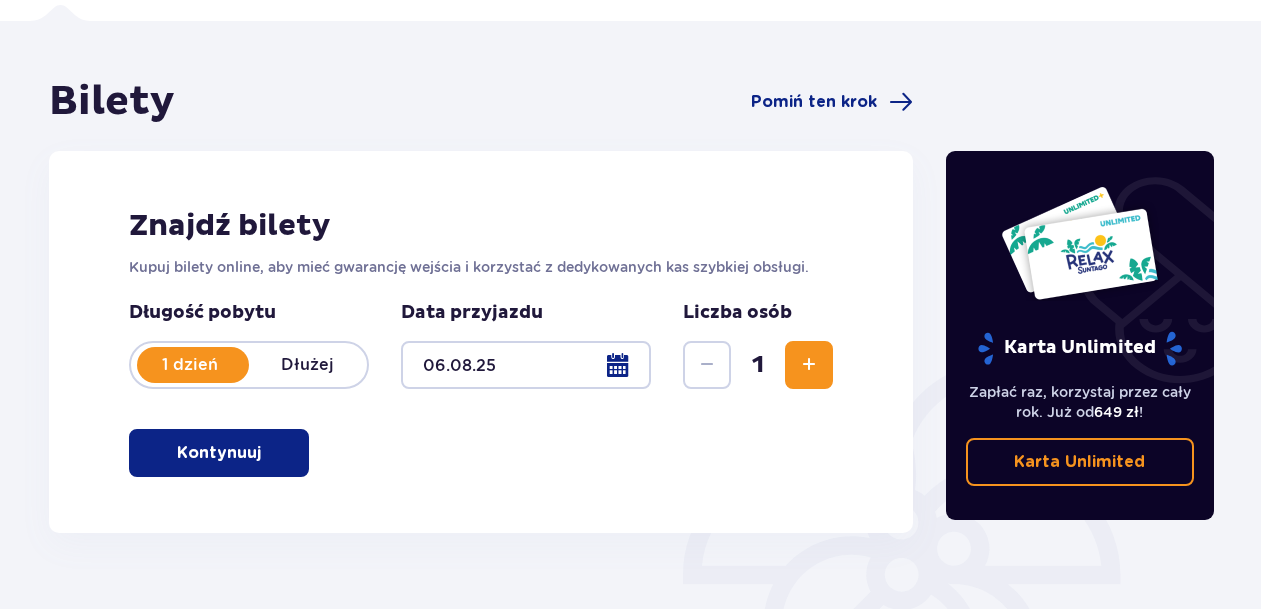 click at bounding box center (809, 365) 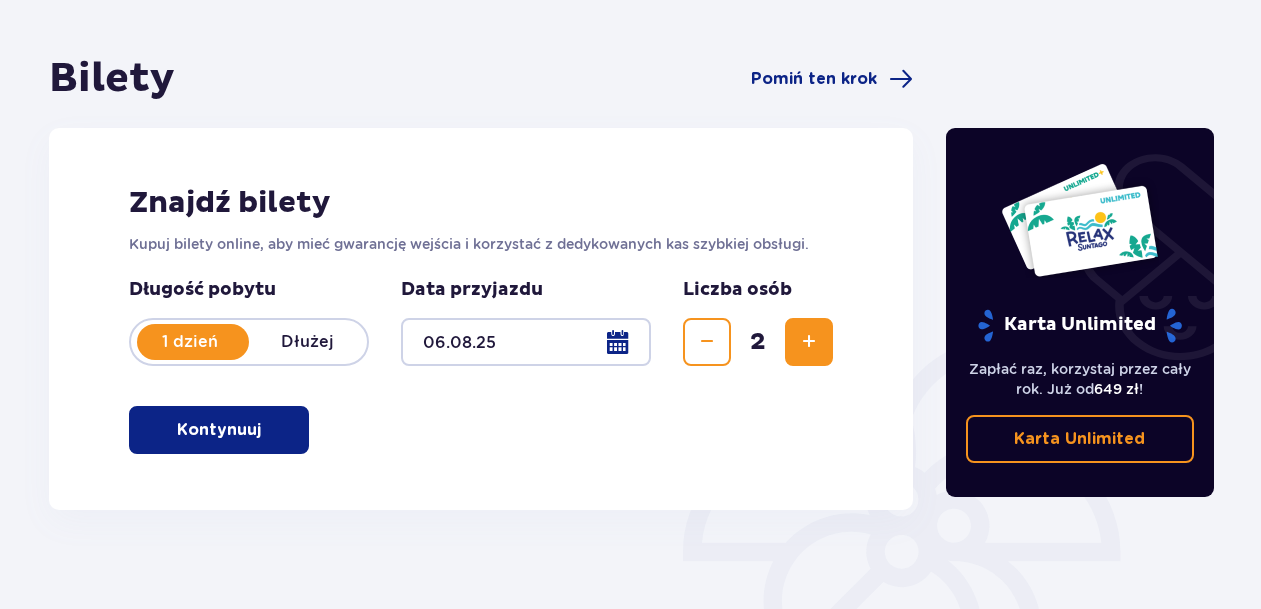 scroll, scrollTop: 159, scrollLeft: 0, axis: vertical 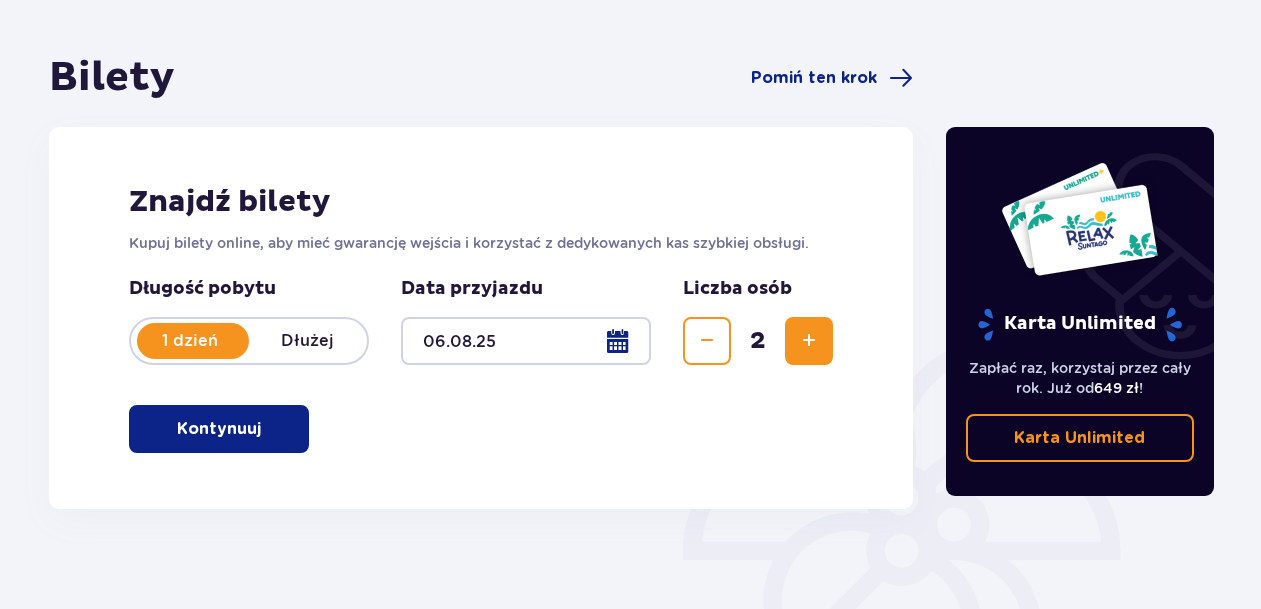 click at bounding box center [265, 429] 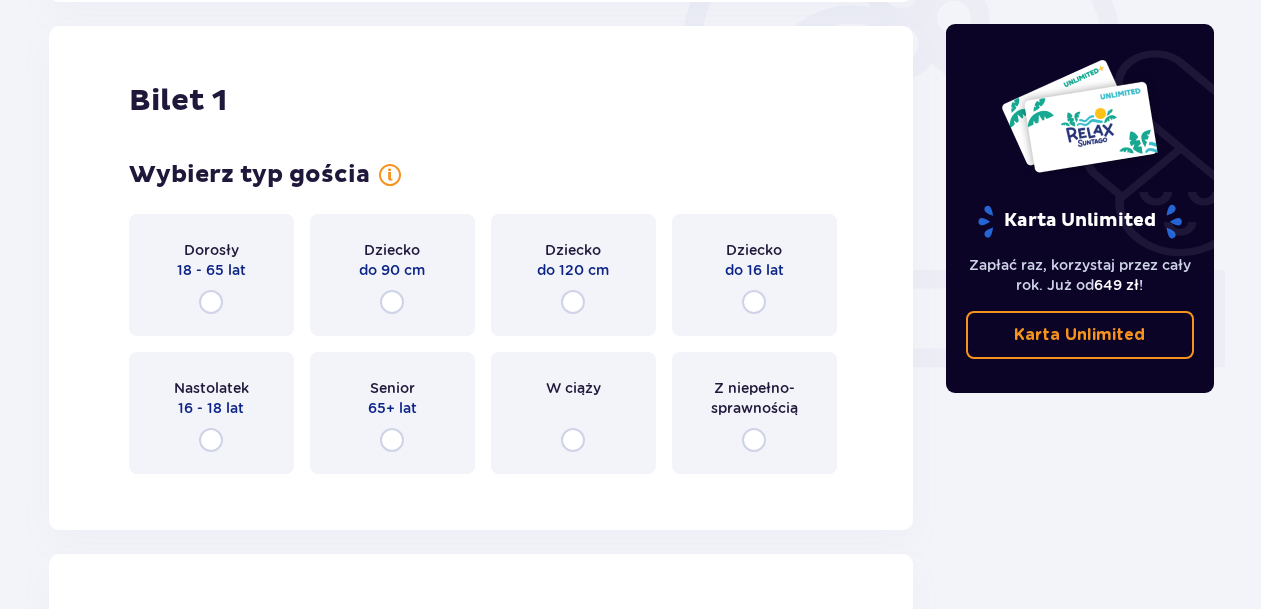 scroll, scrollTop: 668, scrollLeft: 0, axis: vertical 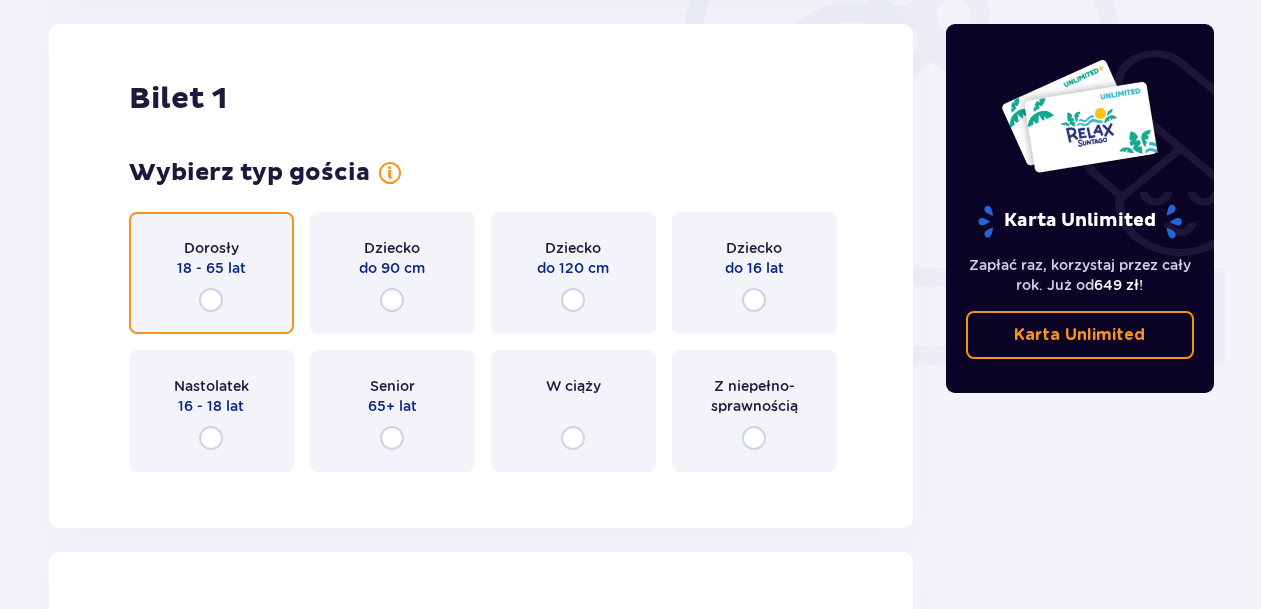 click at bounding box center [211, 300] 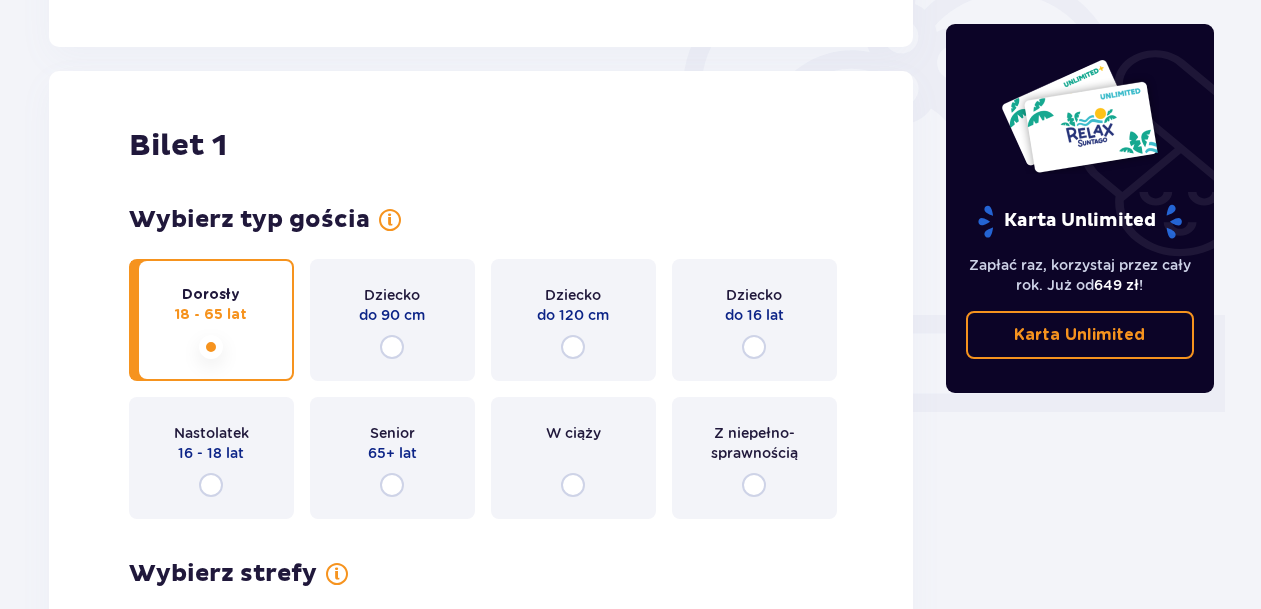 scroll, scrollTop: 622, scrollLeft: 0, axis: vertical 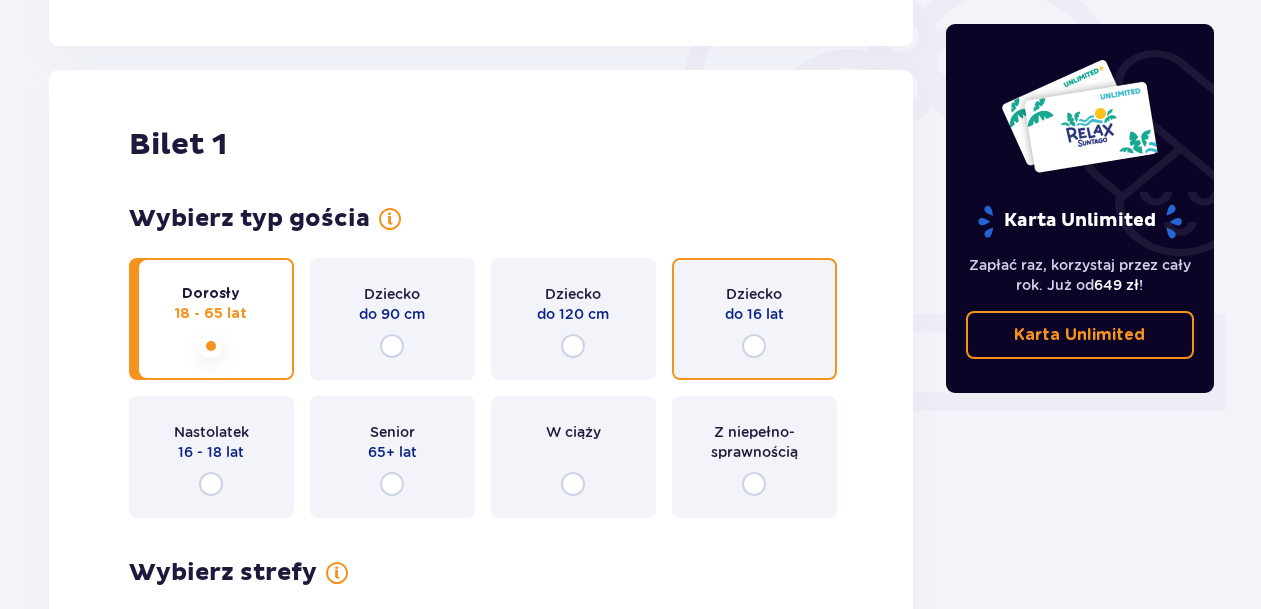 click at bounding box center (754, 346) 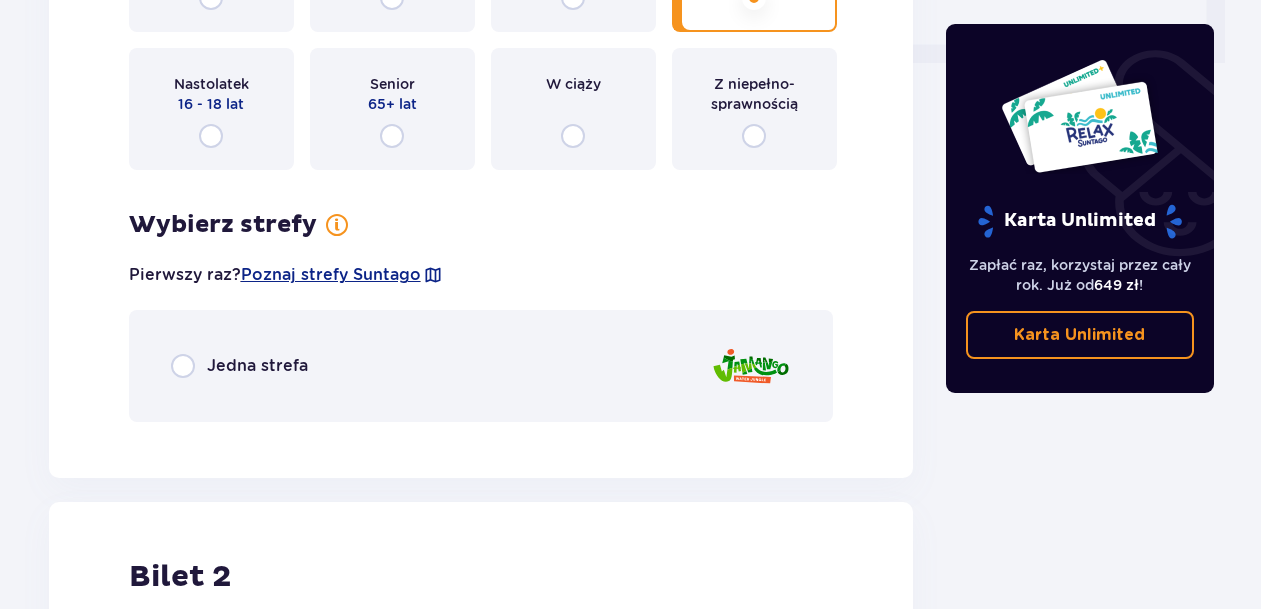 scroll, scrollTop: 1011, scrollLeft: 0, axis: vertical 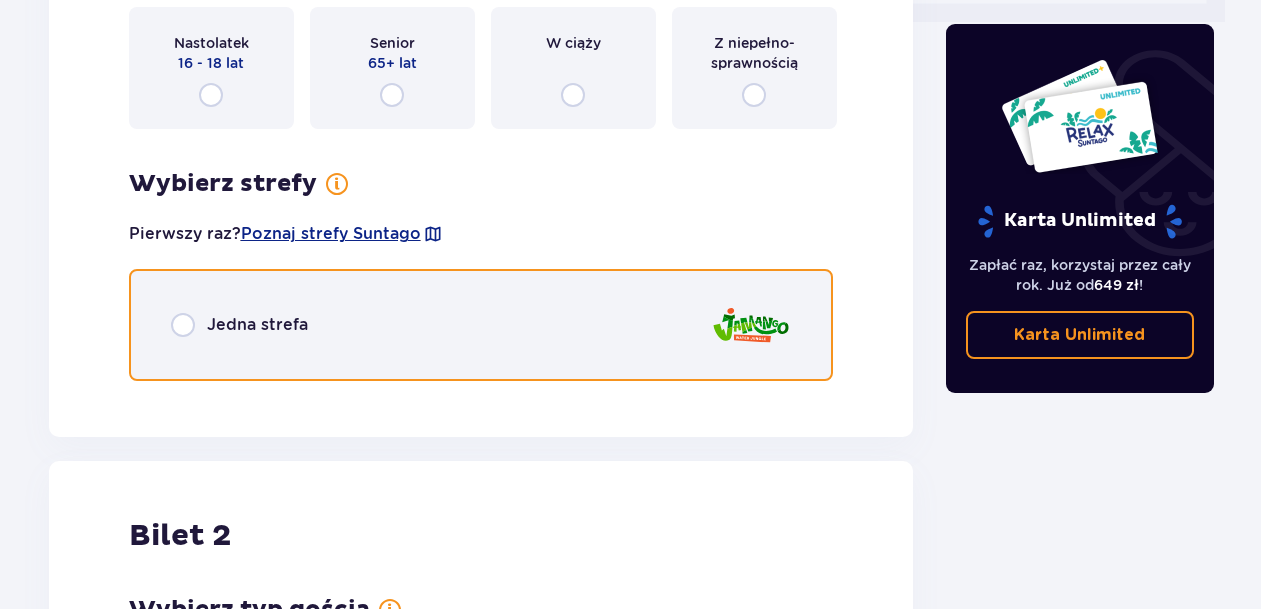 click at bounding box center [183, 325] 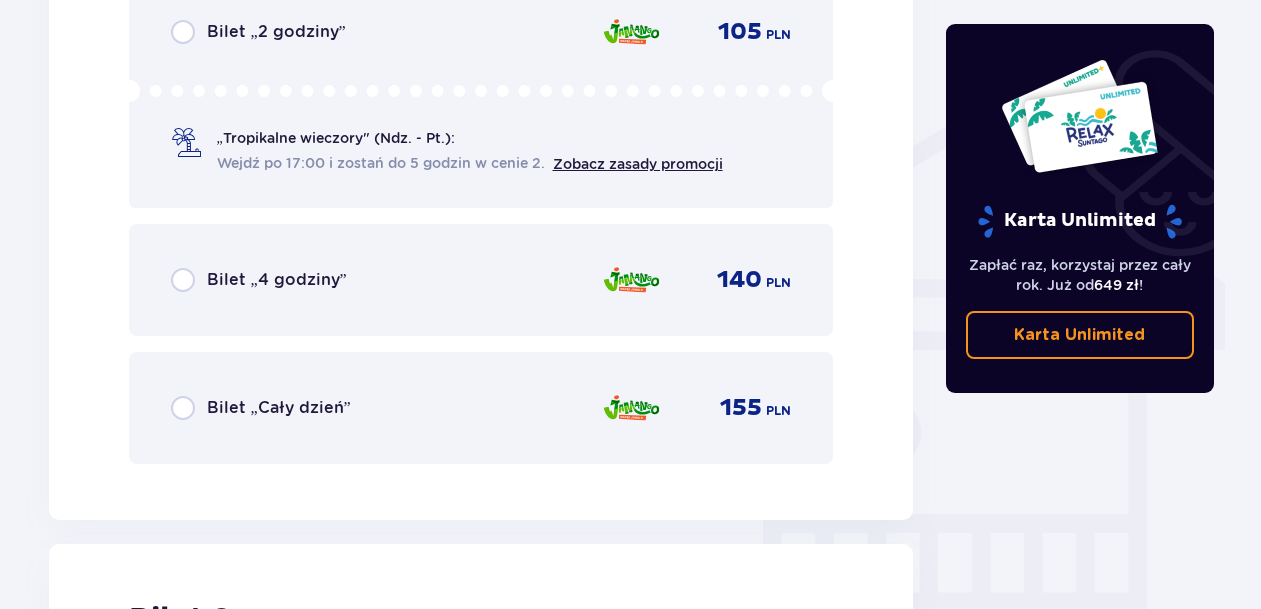 scroll, scrollTop: 1547, scrollLeft: 0, axis: vertical 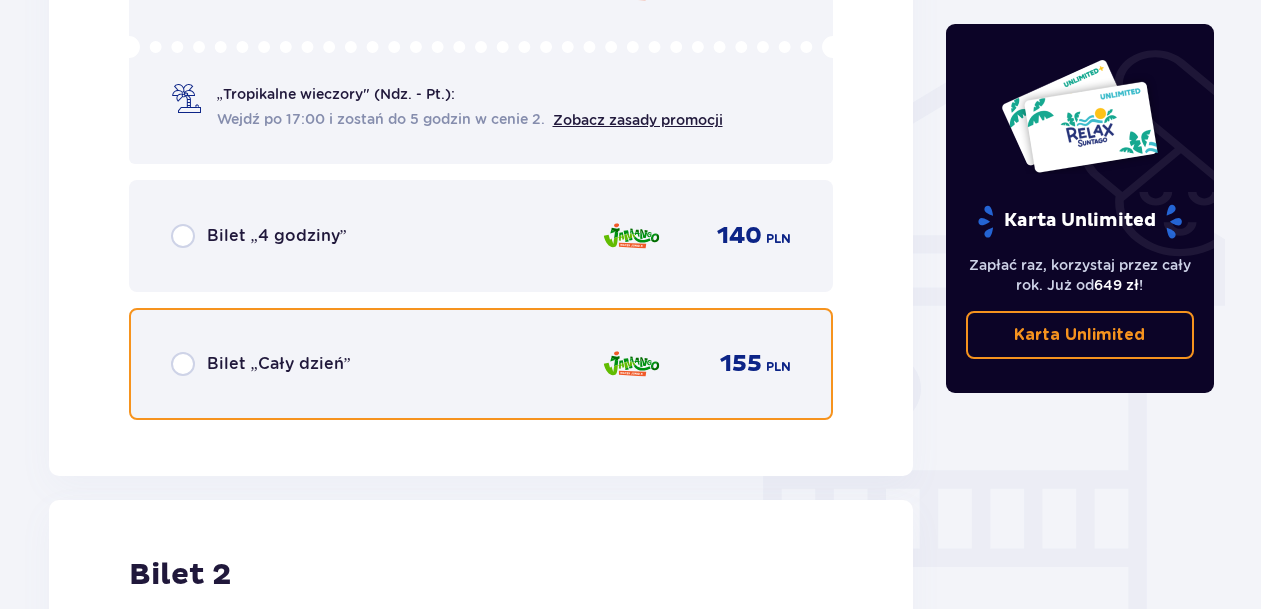 click at bounding box center [183, 364] 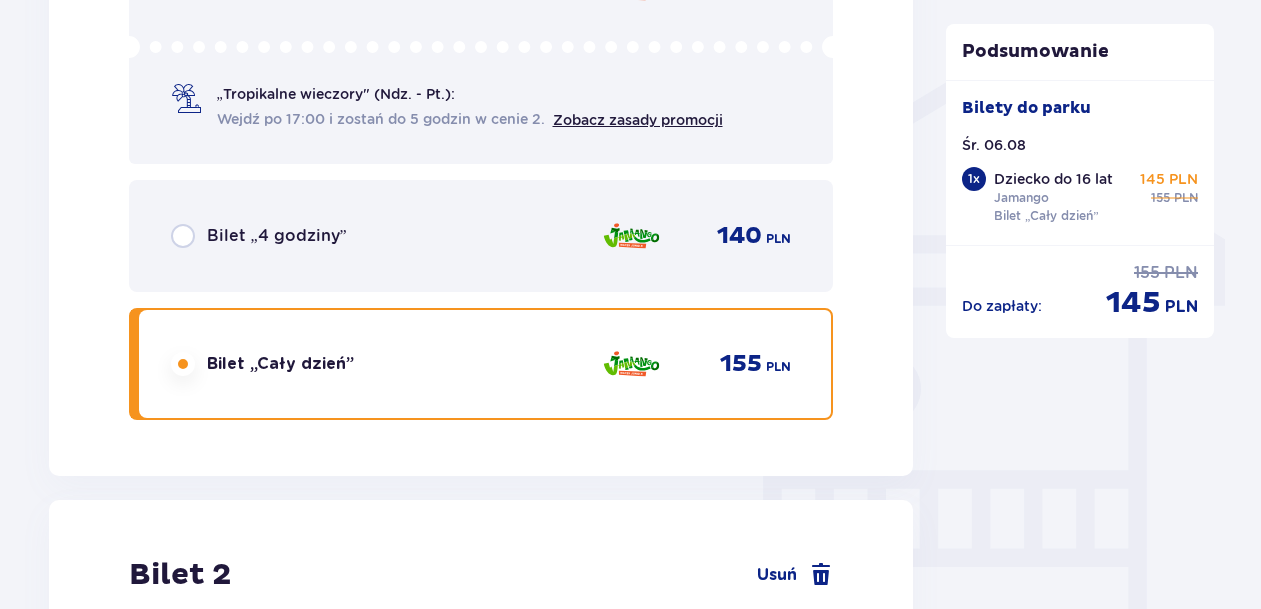 scroll, scrollTop: 2023, scrollLeft: 0, axis: vertical 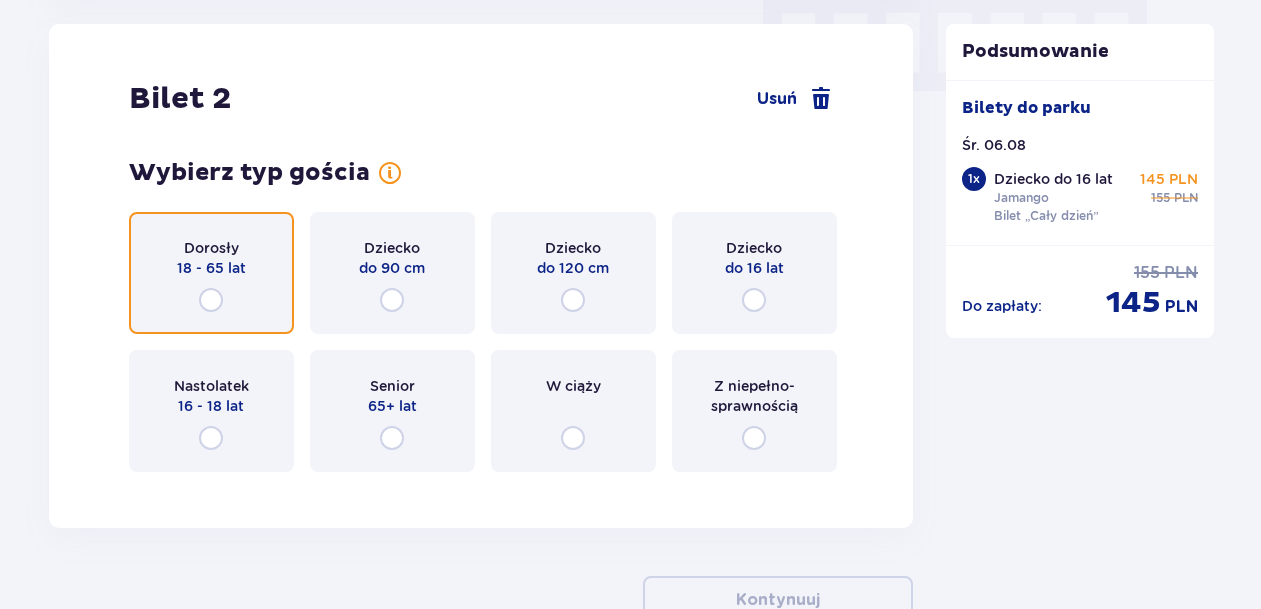 click at bounding box center (211, 300) 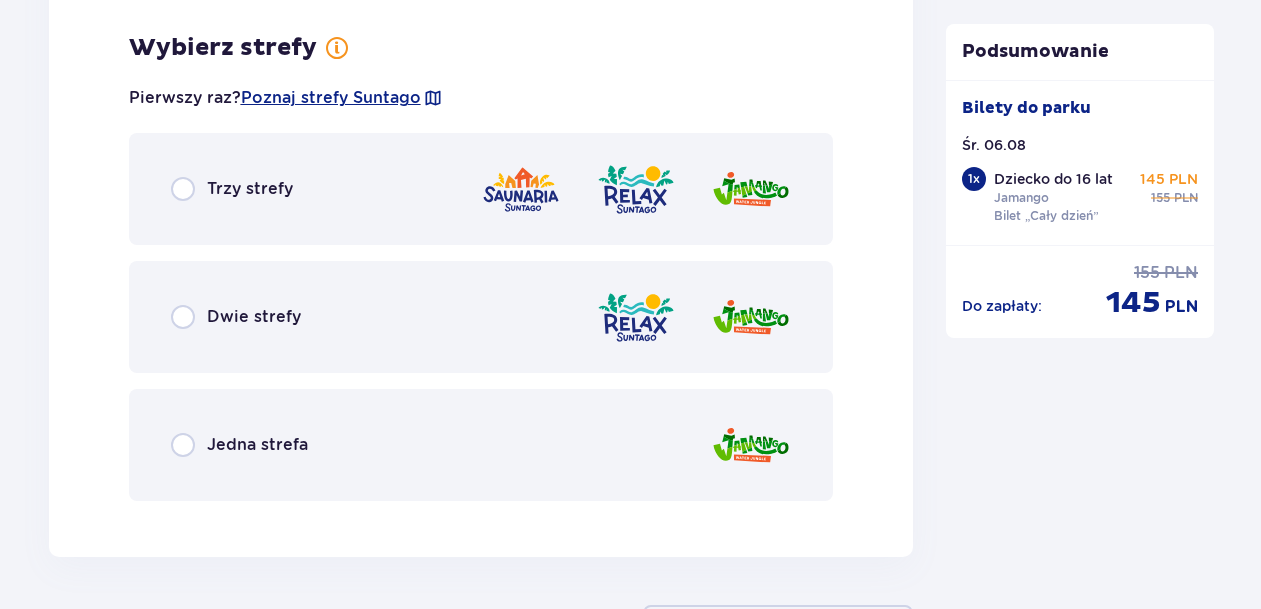 scroll, scrollTop: 2511, scrollLeft: 0, axis: vertical 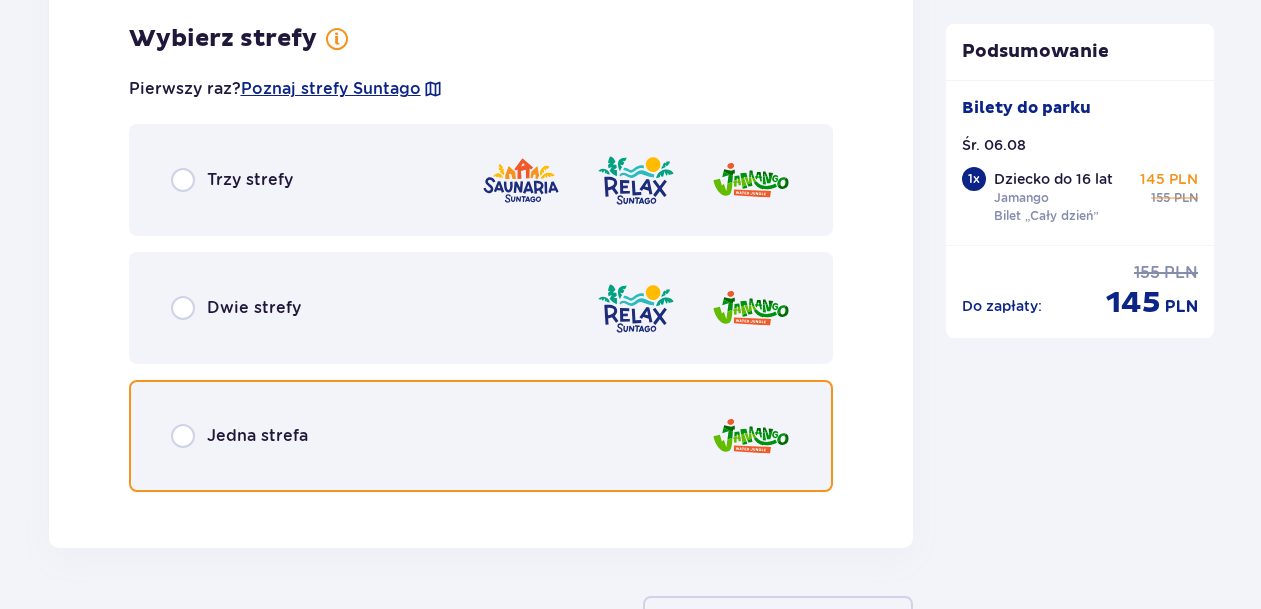 click at bounding box center (183, 436) 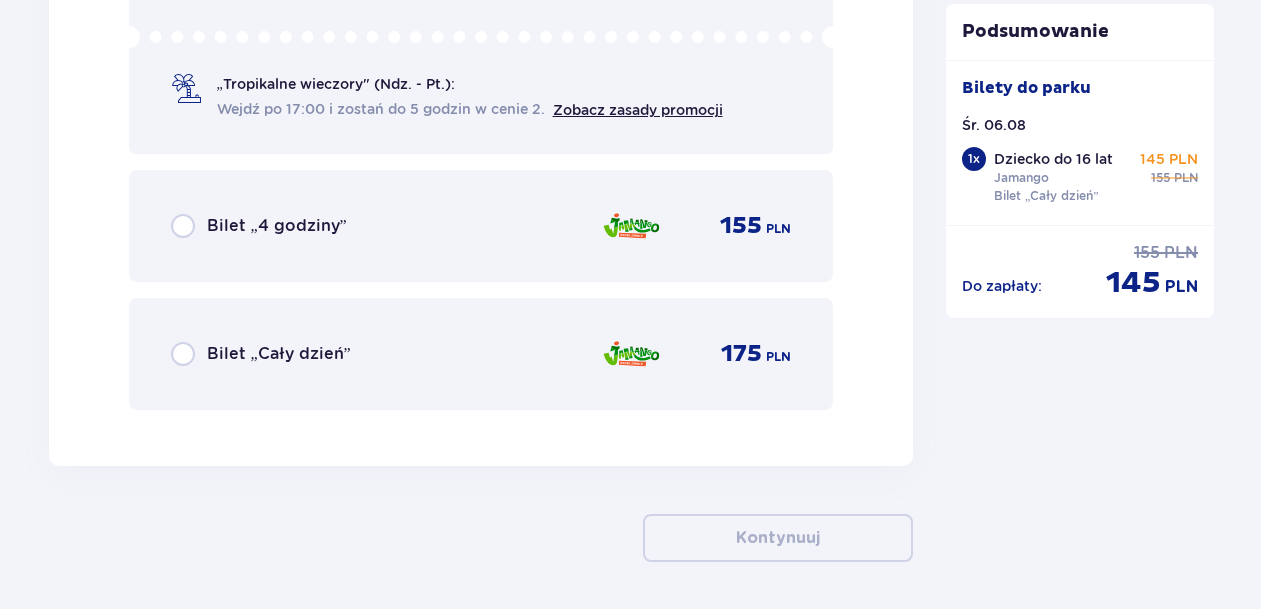 scroll, scrollTop: 3171, scrollLeft: 0, axis: vertical 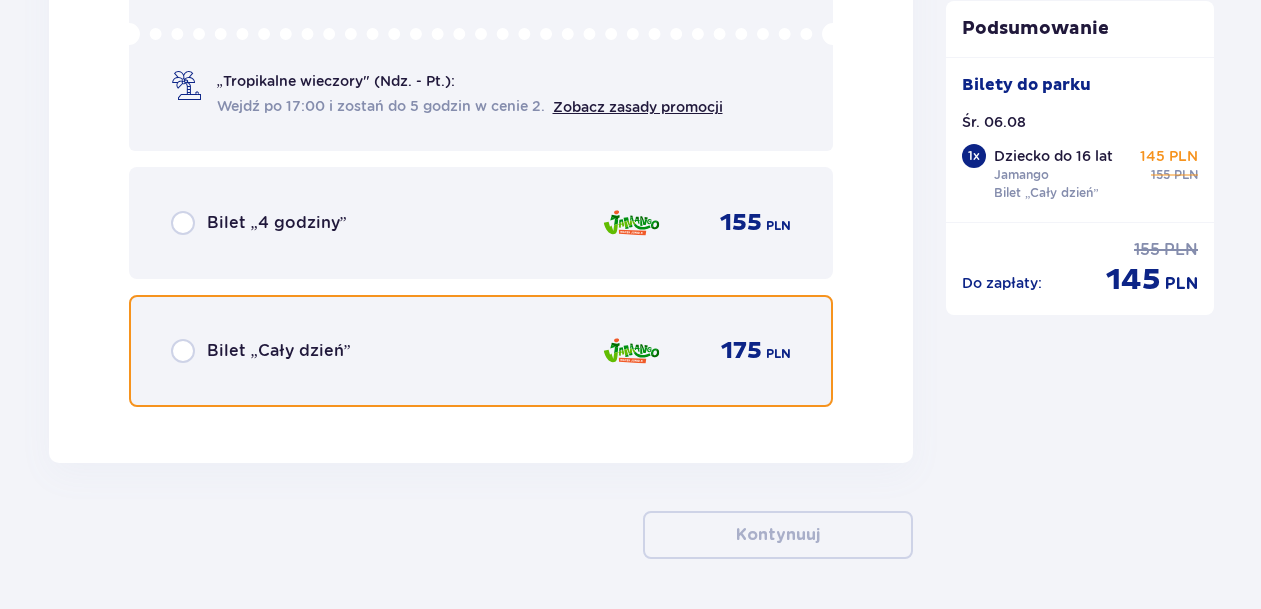 click at bounding box center [183, 351] 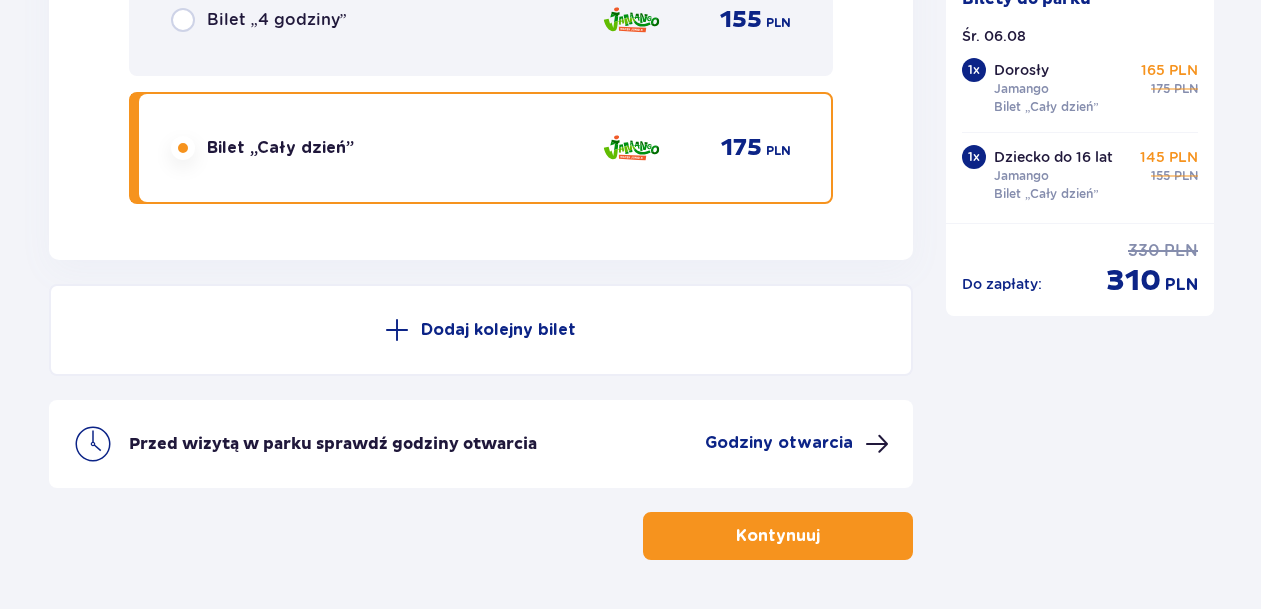 scroll, scrollTop: 3385, scrollLeft: 0, axis: vertical 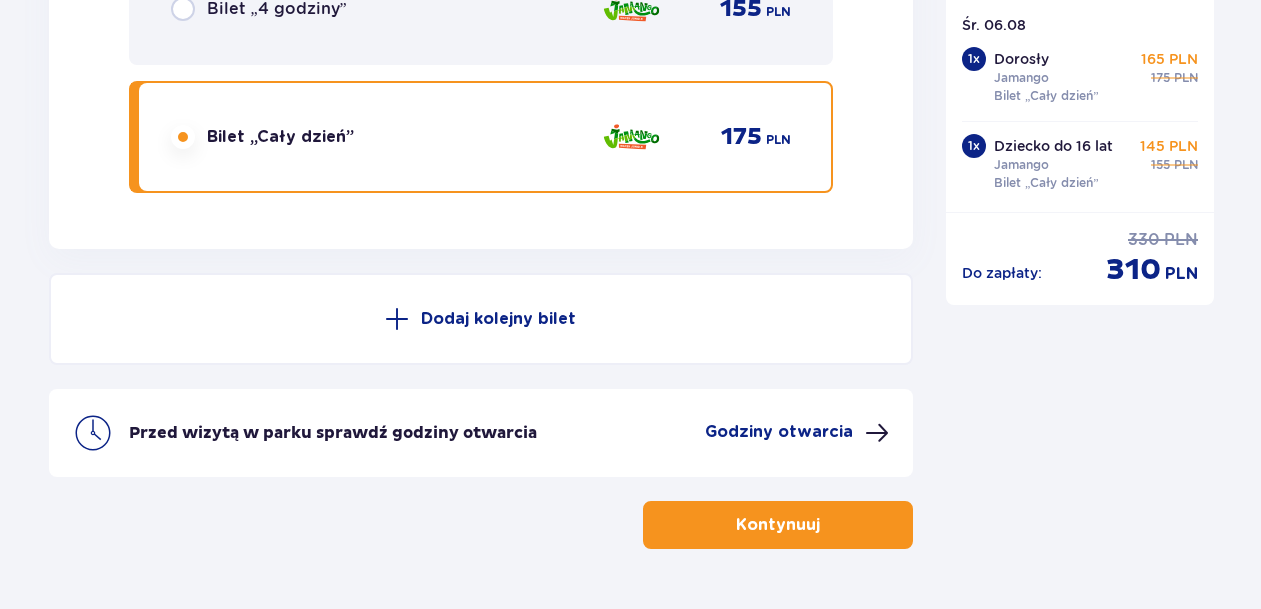 click on "Godziny otwarcia" at bounding box center (779, 432) 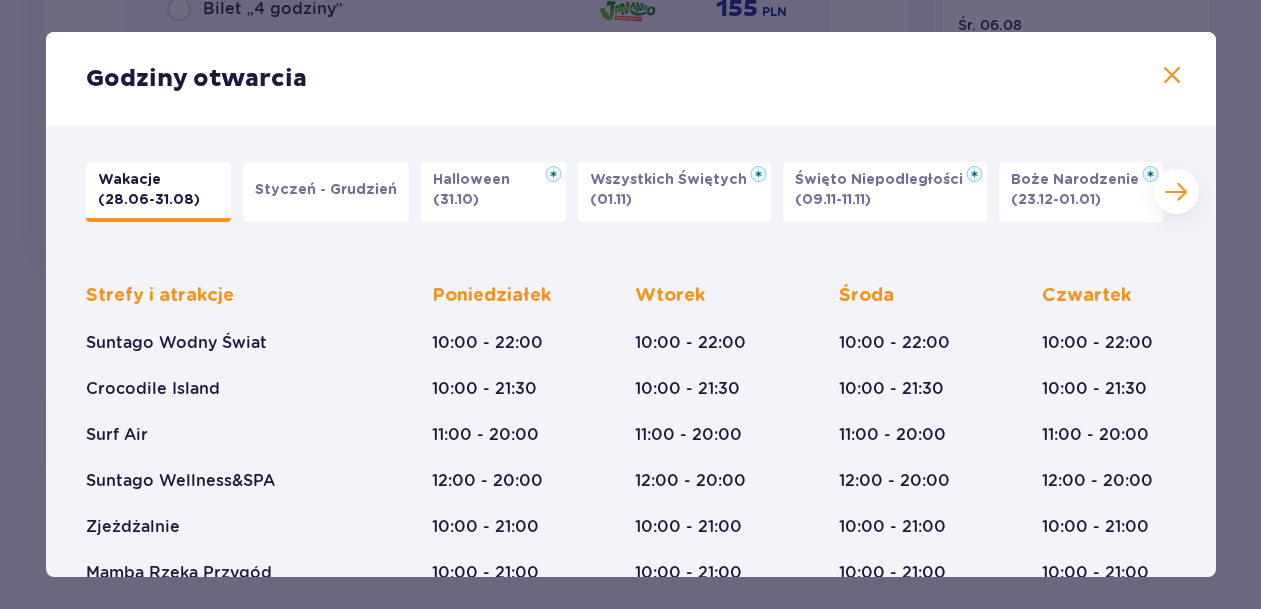 scroll, scrollTop: 73, scrollLeft: 0, axis: vertical 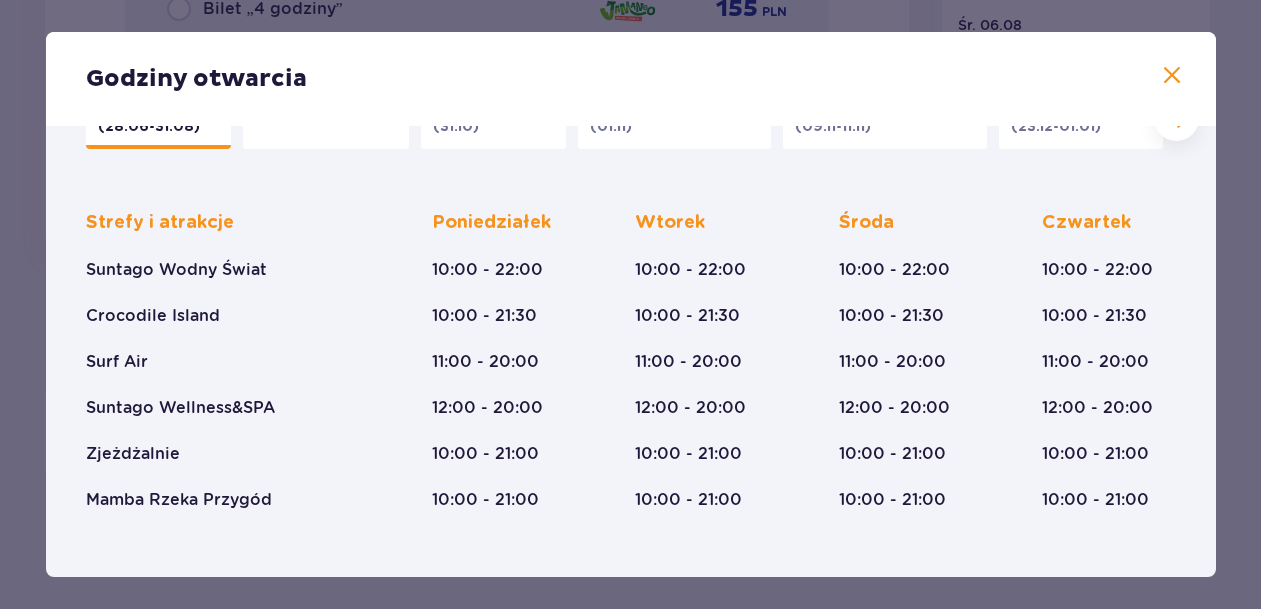 click at bounding box center [1172, 76] 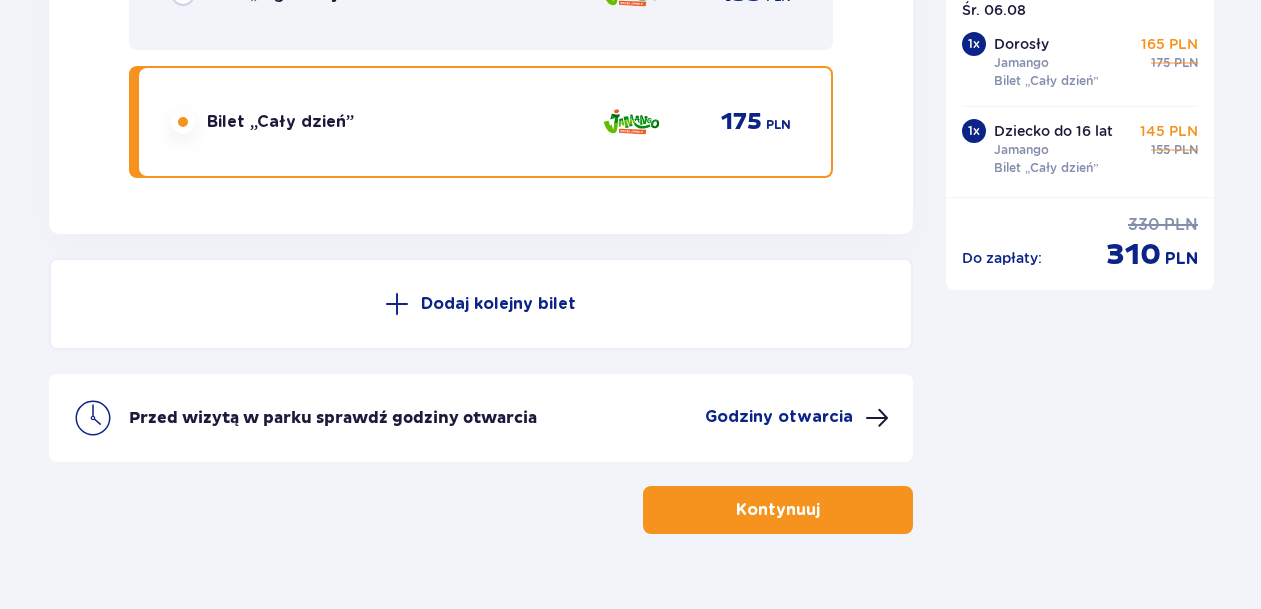 scroll, scrollTop: 3445, scrollLeft: 0, axis: vertical 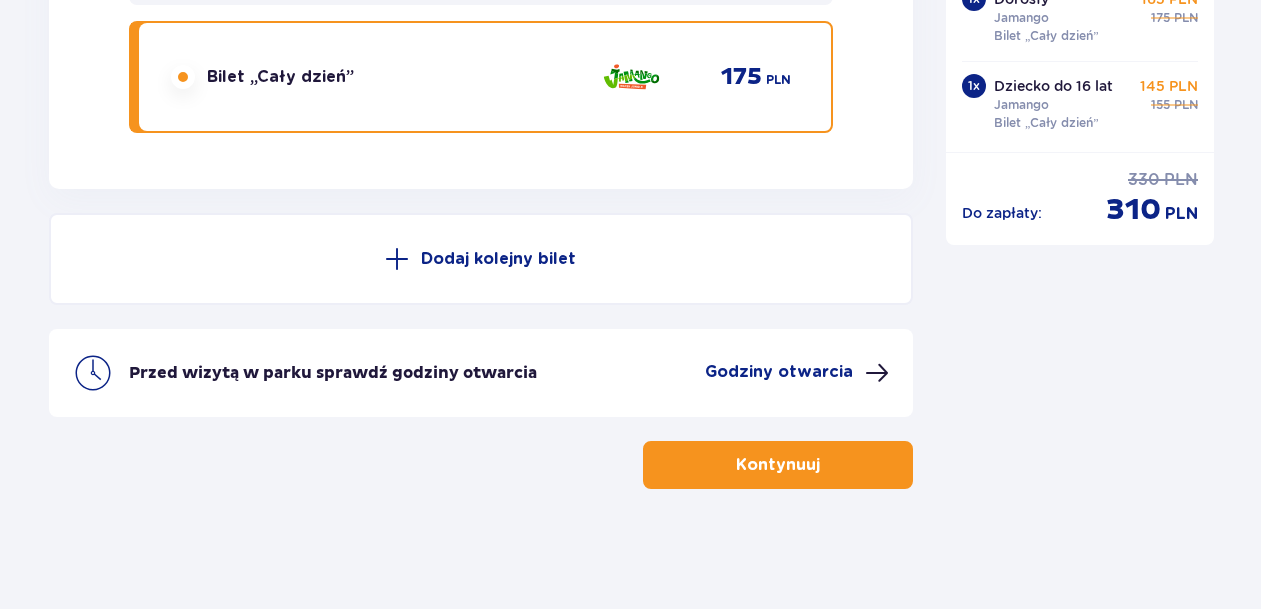 click on "Kontynuuj" at bounding box center (778, 465) 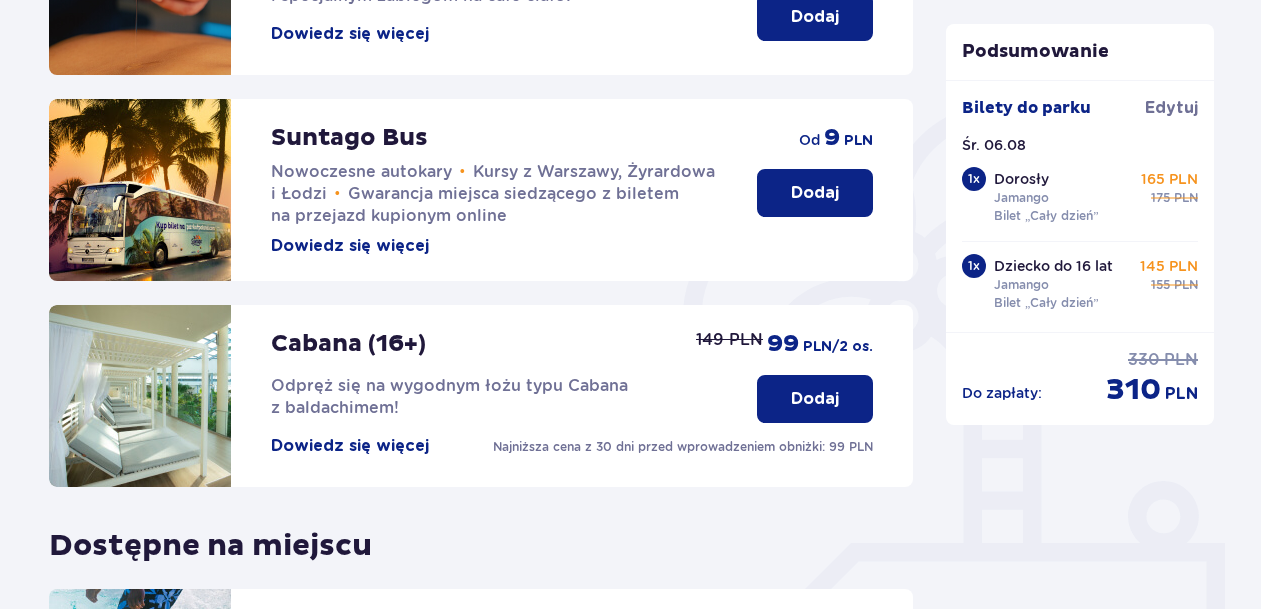 scroll, scrollTop: 0, scrollLeft: 0, axis: both 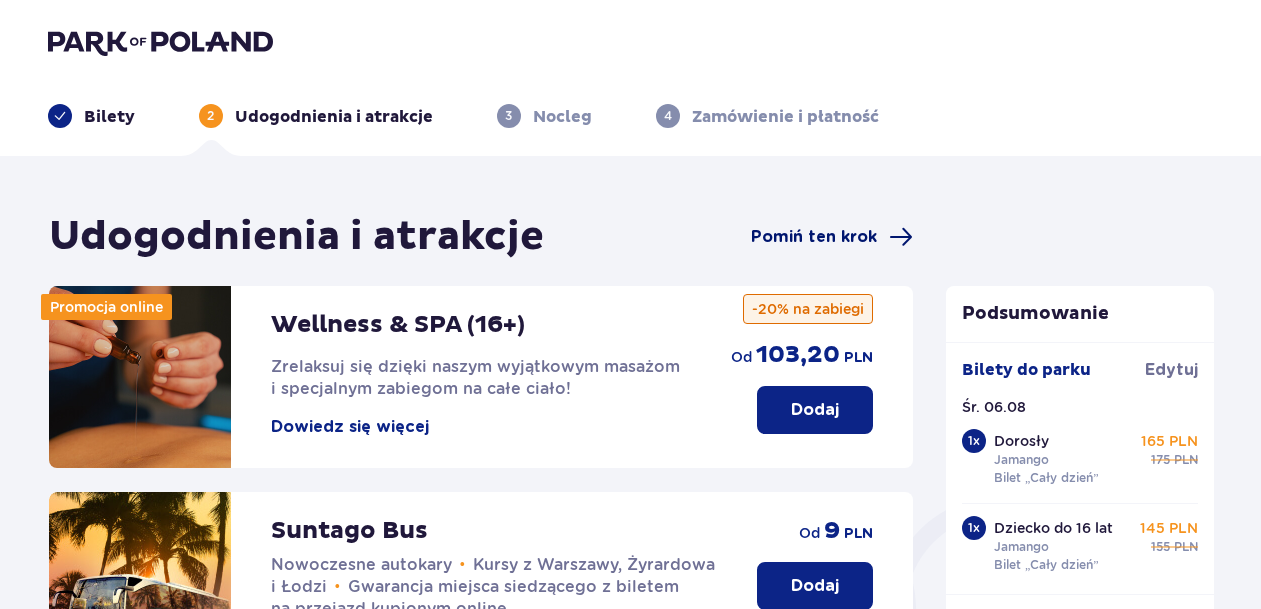 click on "Pomiń ten krok" at bounding box center (814, 237) 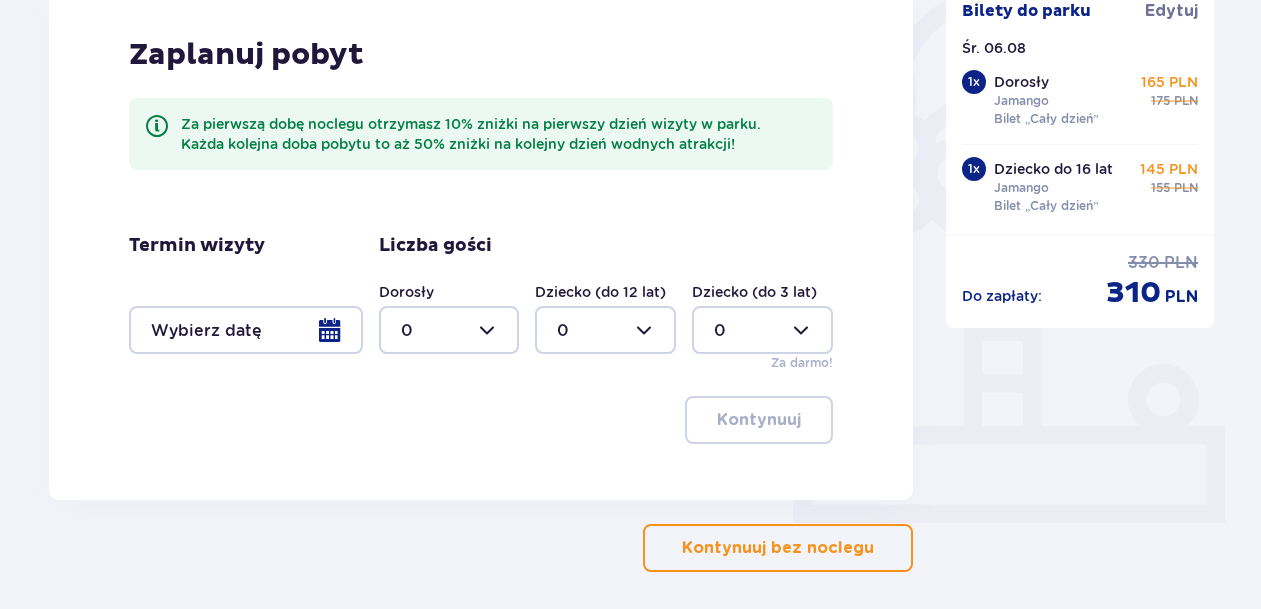 scroll, scrollTop: 593, scrollLeft: 0, axis: vertical 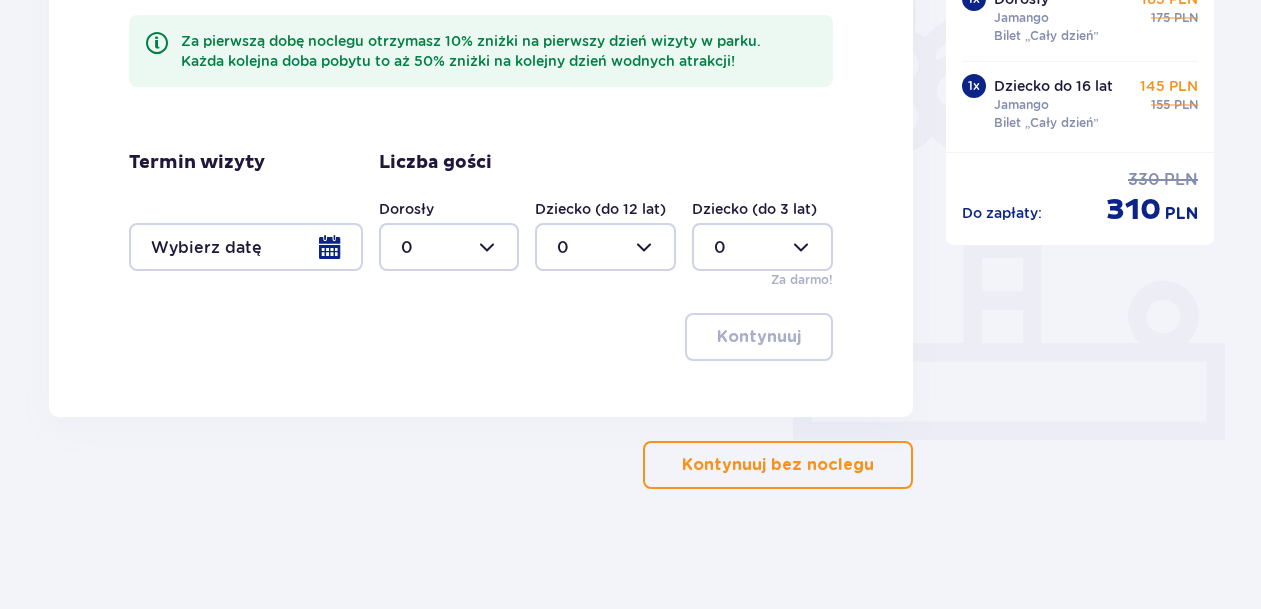 click on "Kontynuuj bez noclegu" at bounding box center [778, 465] 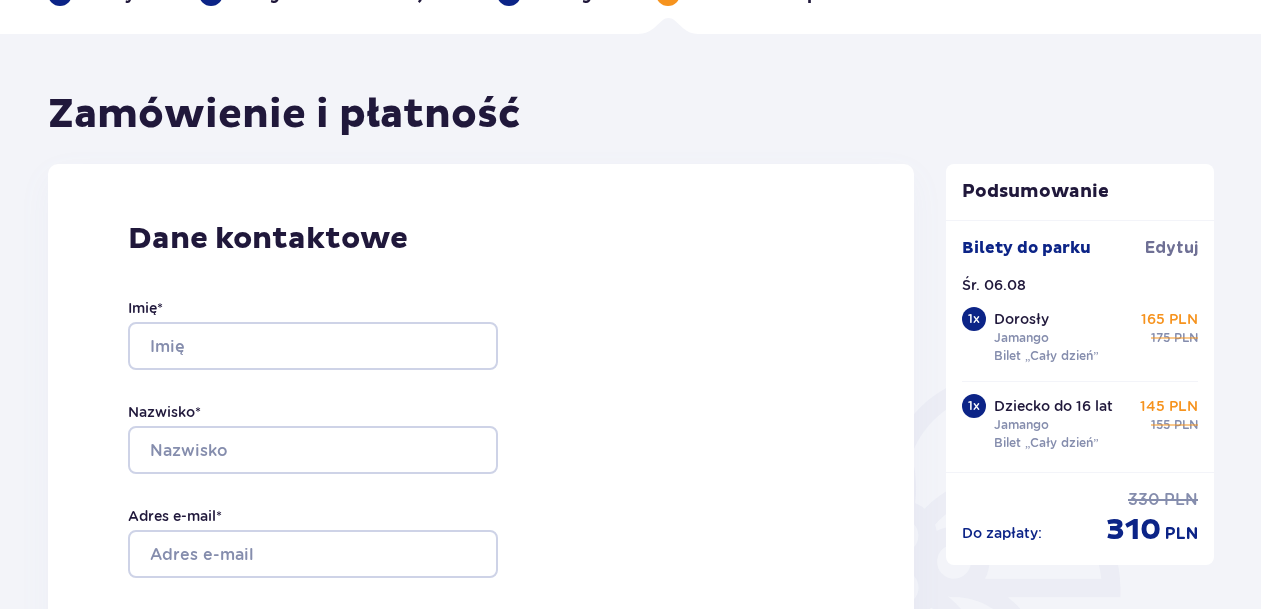 scroll, scrollTop: 121, scrollLeft: 0, axis: vertical 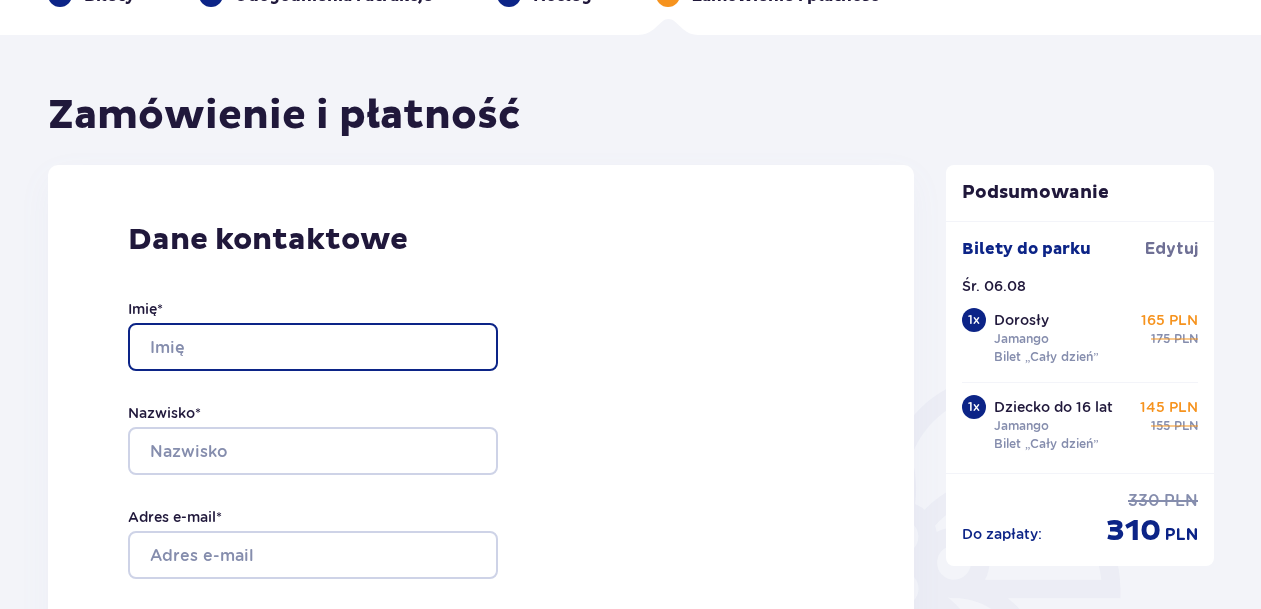 click on "Imię *" at bounding box center [313, 347] 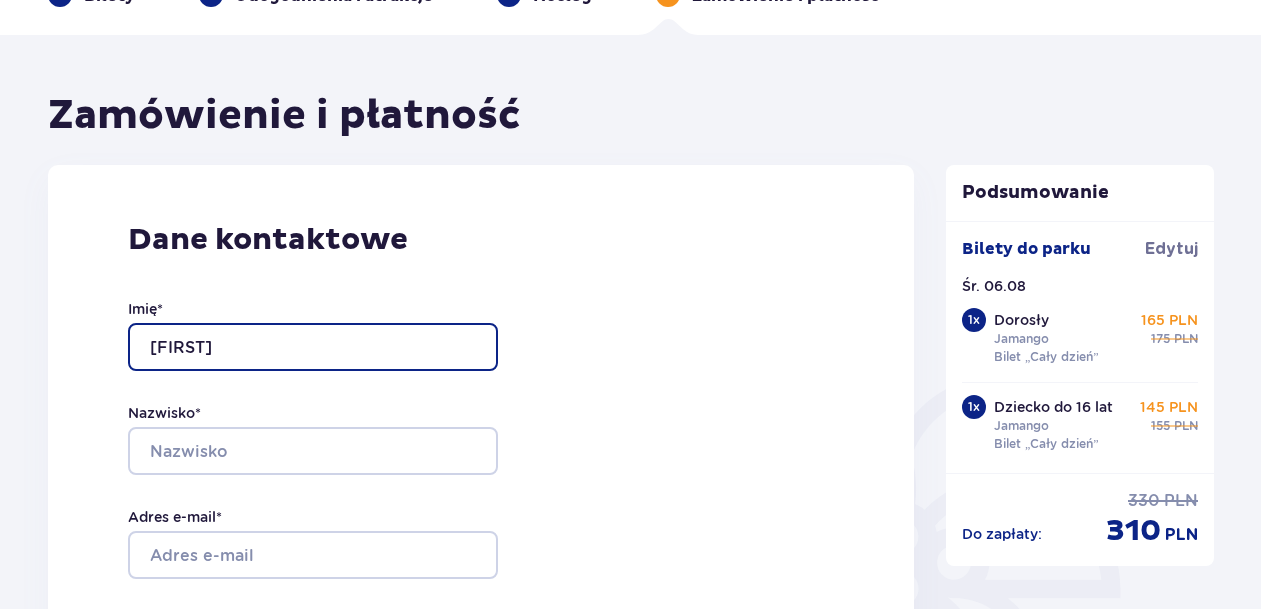 type on "Barbara" 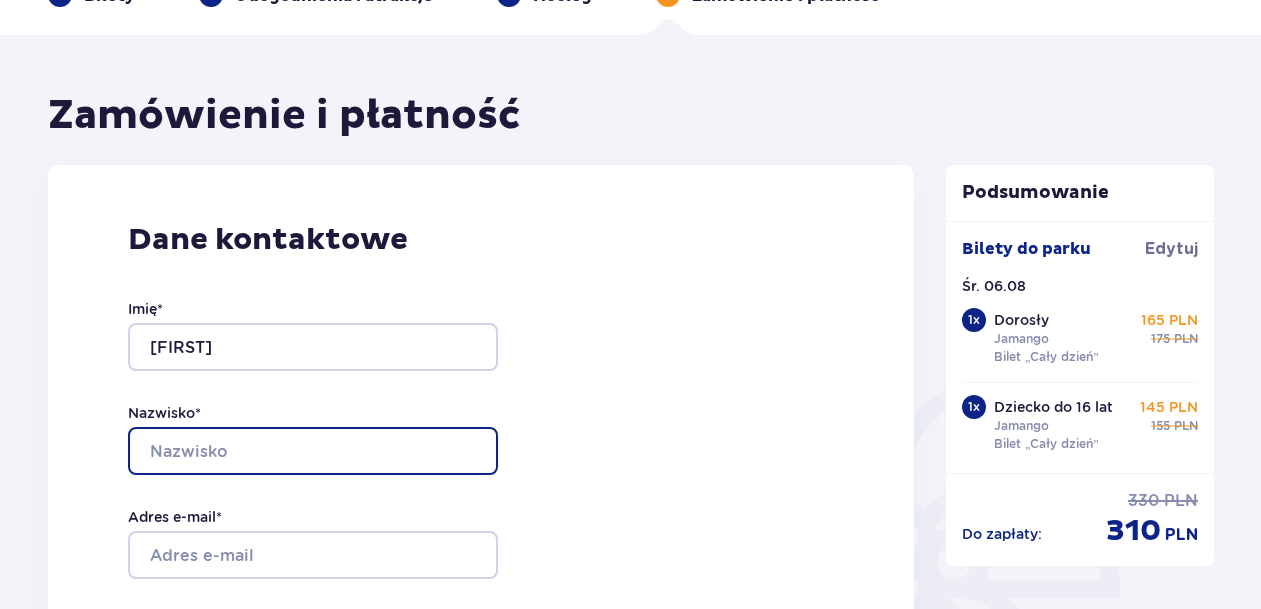 click on "Nazwisko *" at bounding box center [313, 451] 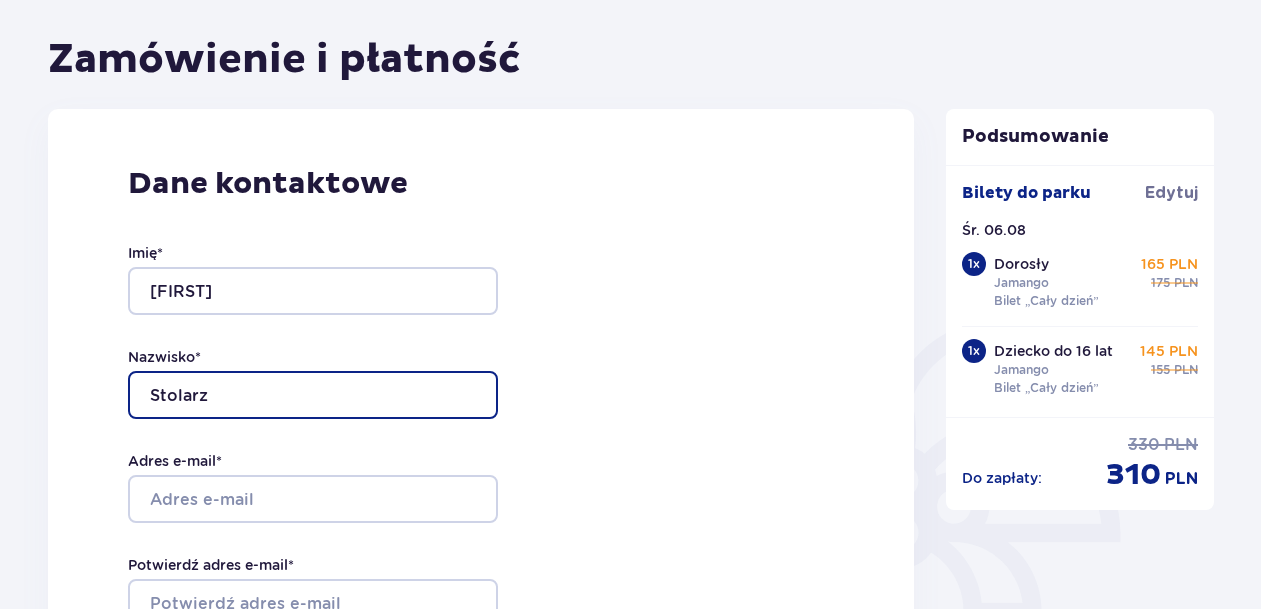 scroll, scrollTop: 199, scrollLeft: 0, axis: vertical 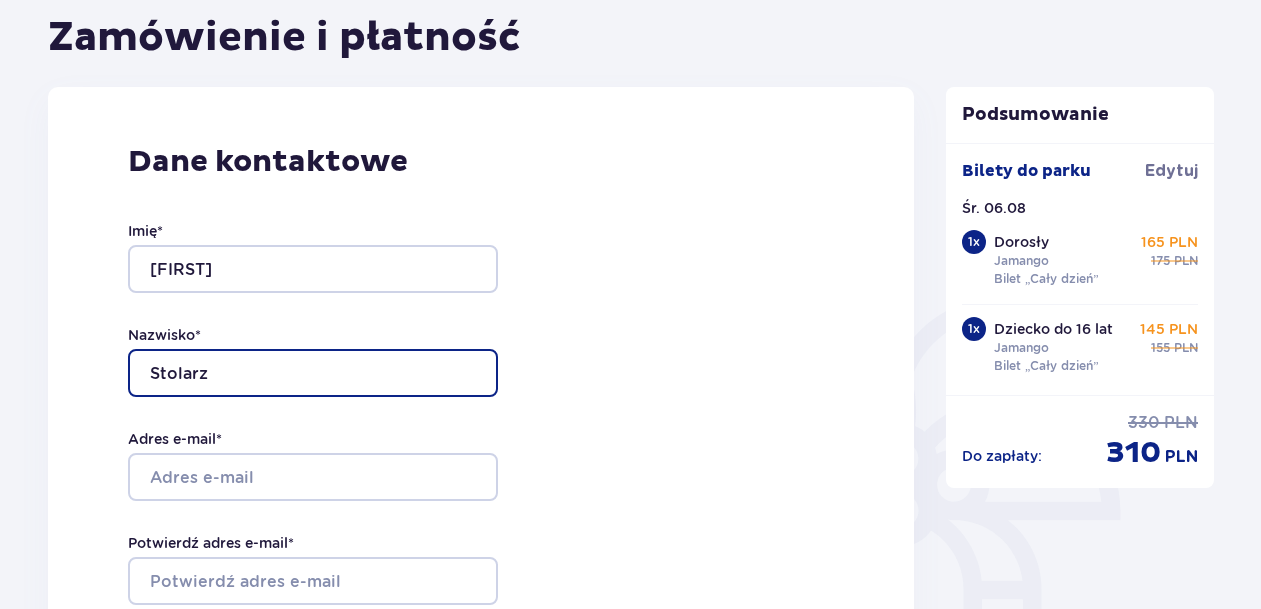 type on "Stolarz" 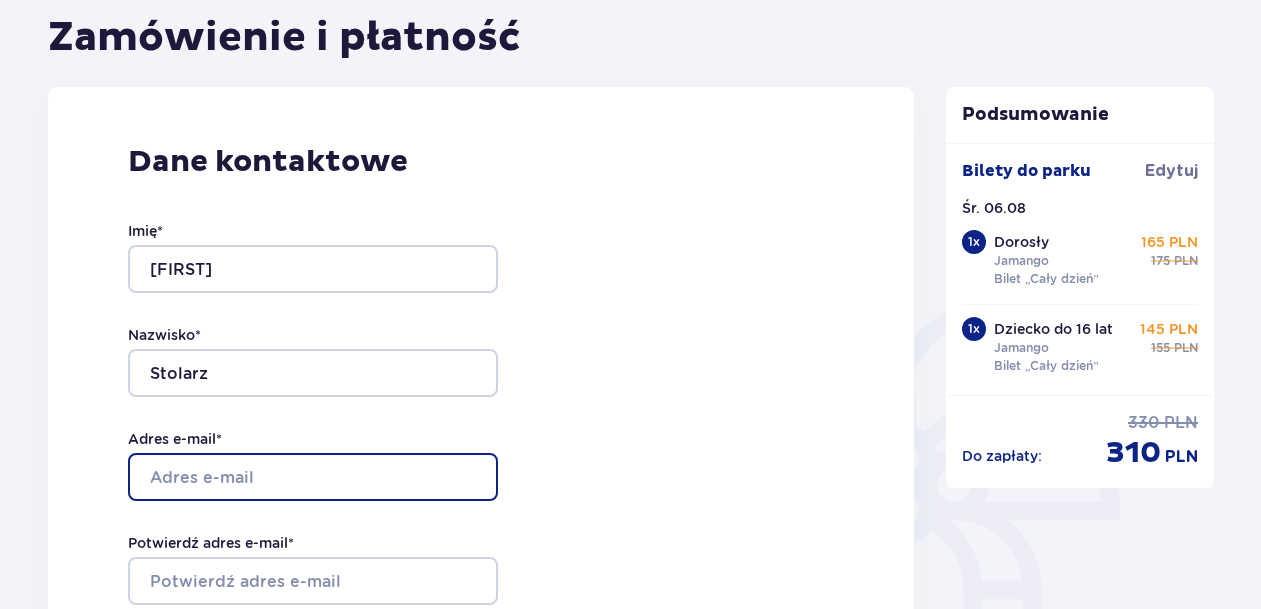 click on "Adres e-mail *" at bounding box center (313, 477) 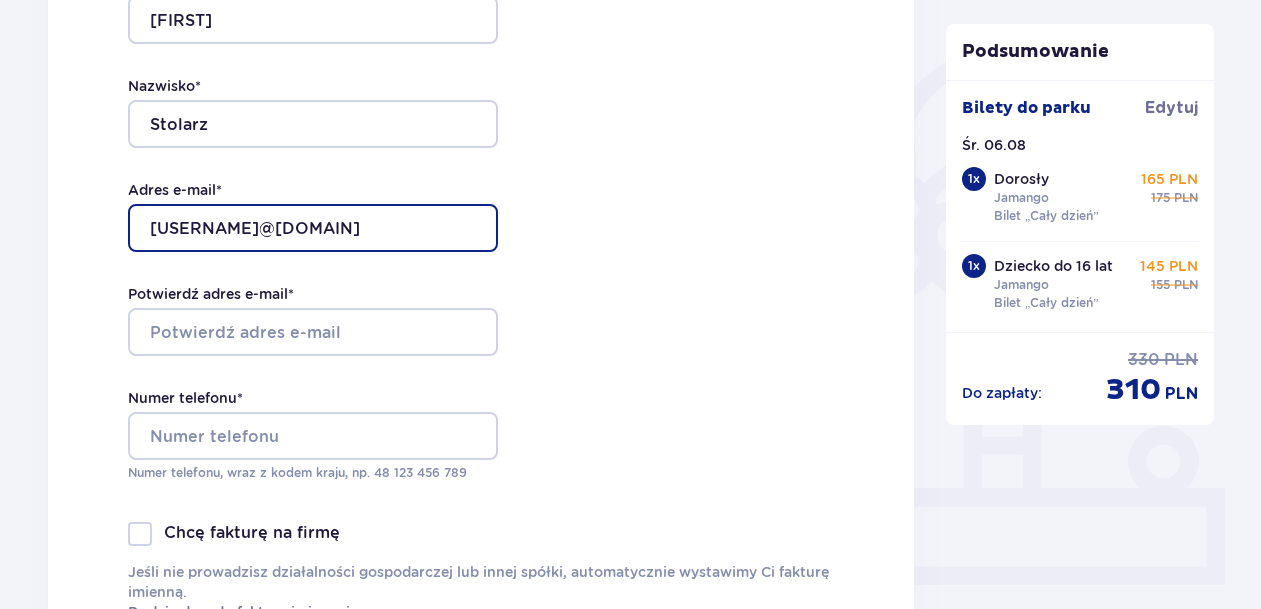 scroll, scrollTop: 452, scrollLeft: 0, axis: vertical 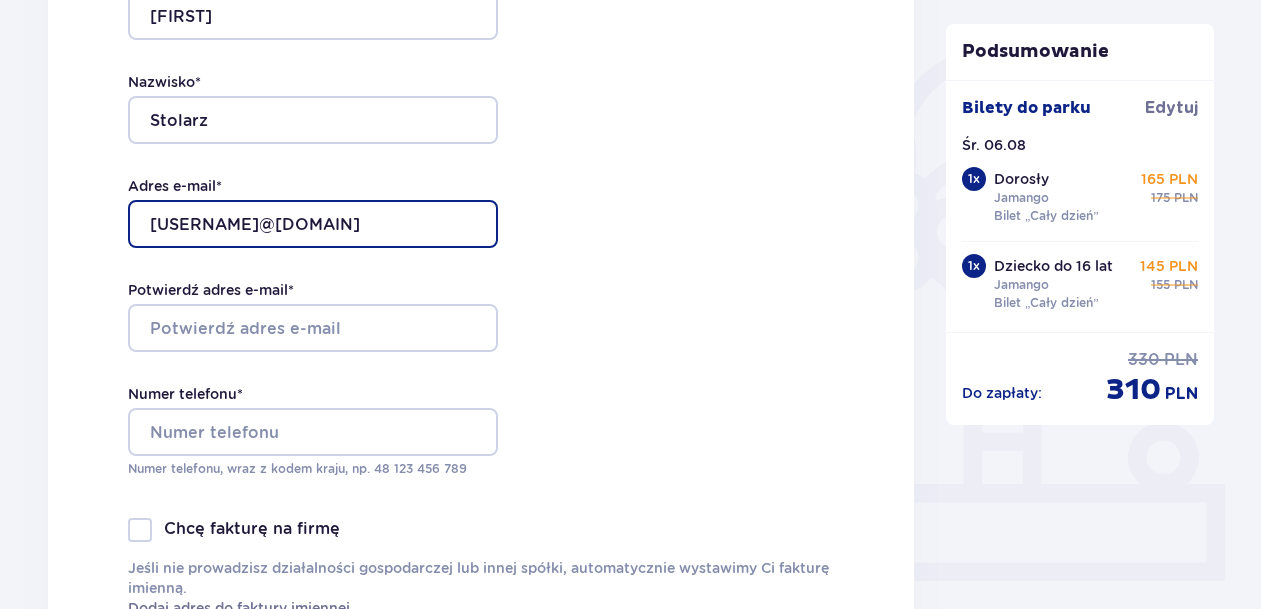 type on "basiawoznica@icloud.com" 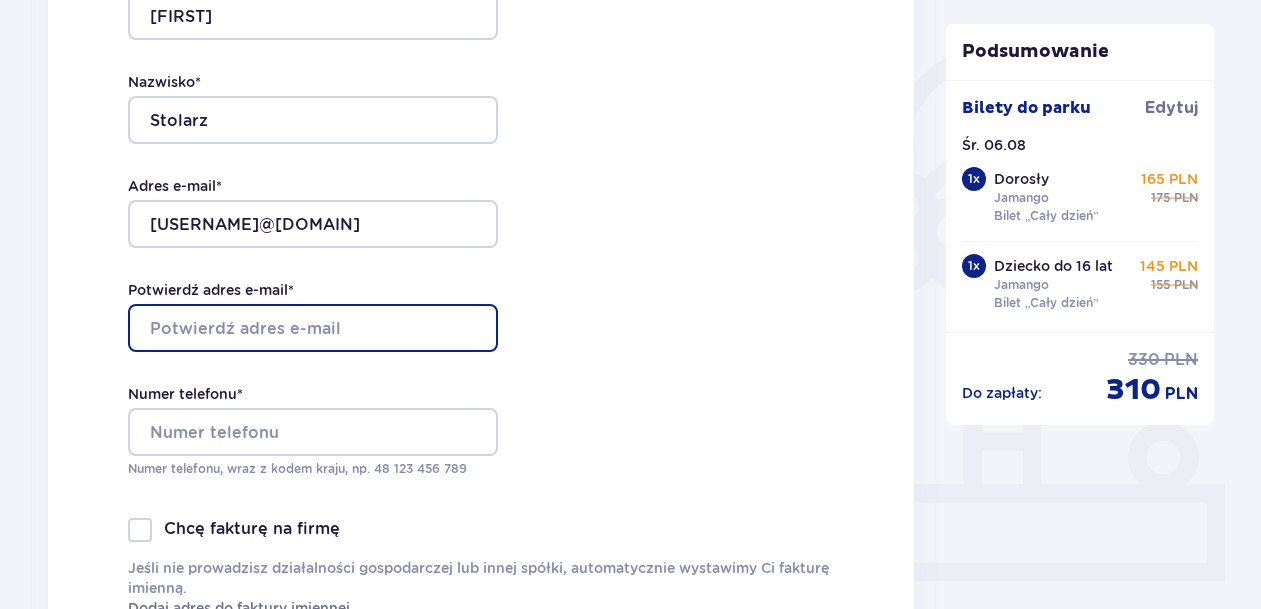 click on "Potwierdź adres e-mail *" at bounding box center [313, 328] 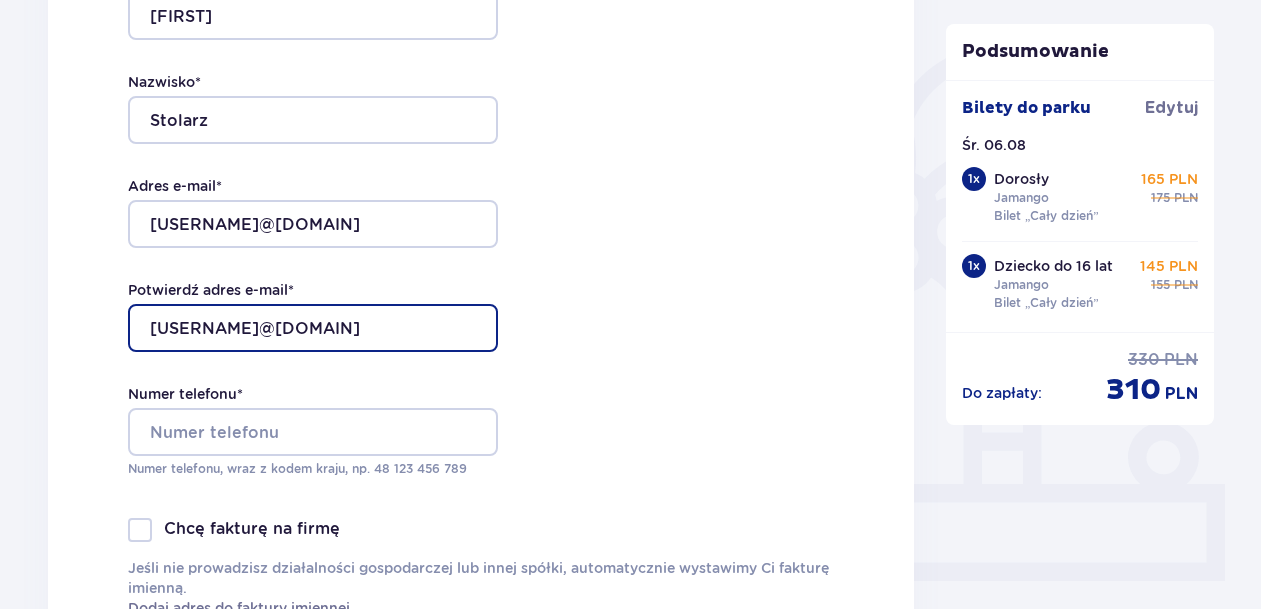 scroll, scrollTop: 532, scrollLeft: 0, axis: vertical 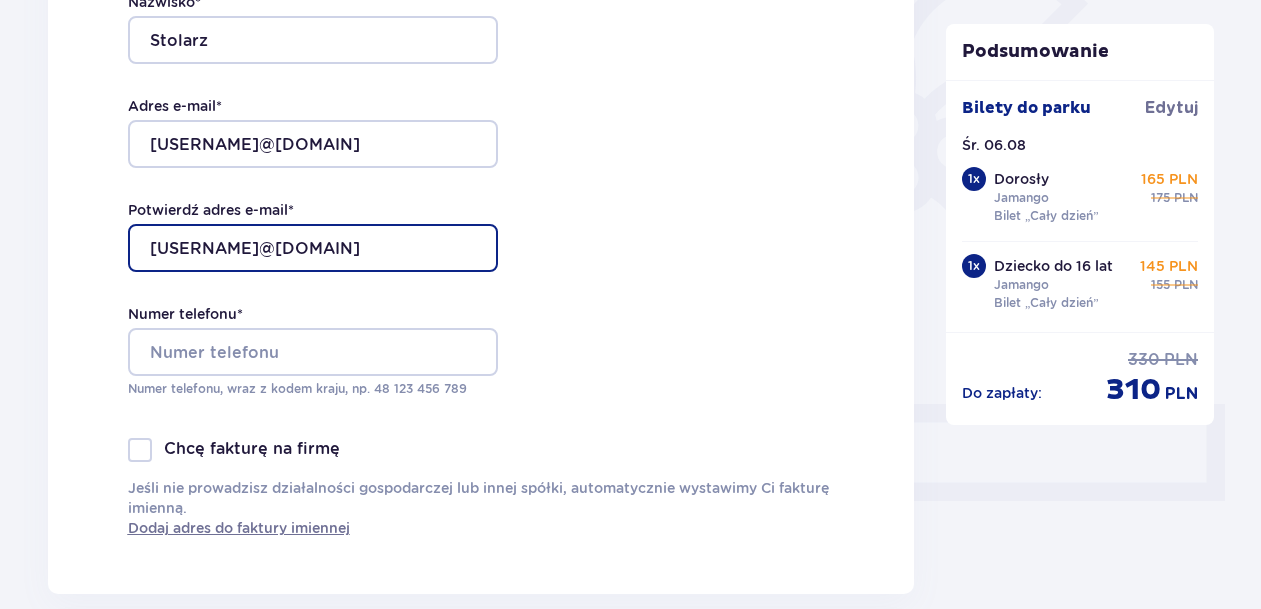 type on "basiawoznica@icloud.com" 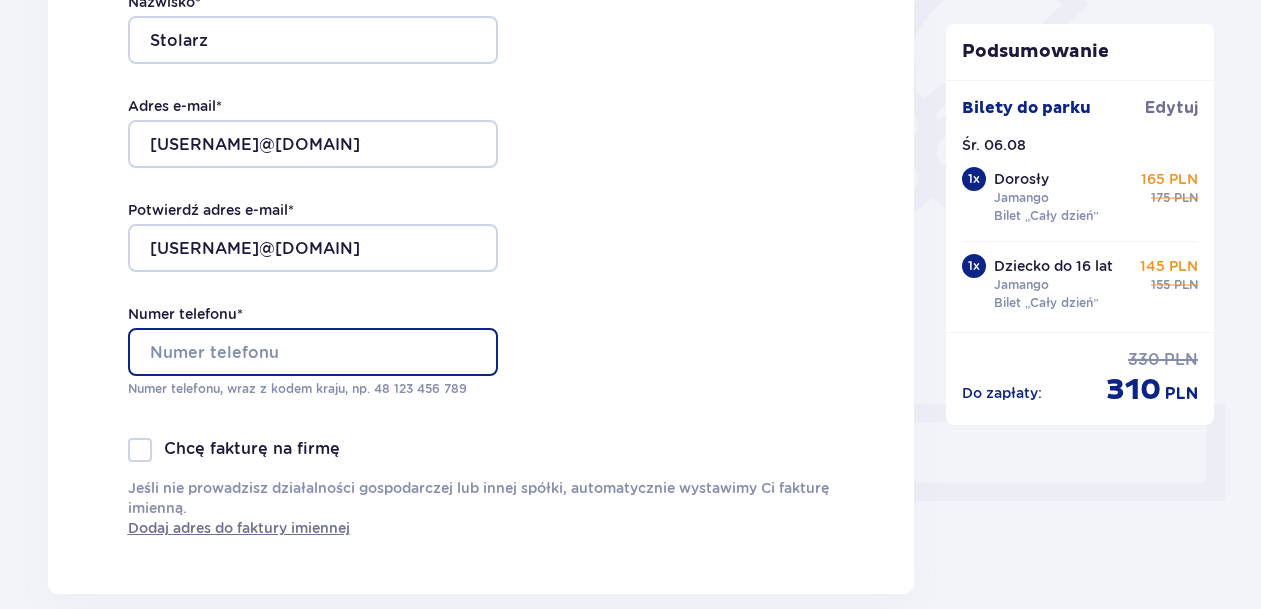 click on "Numer telefonu *" at bounding box center [313, 352] 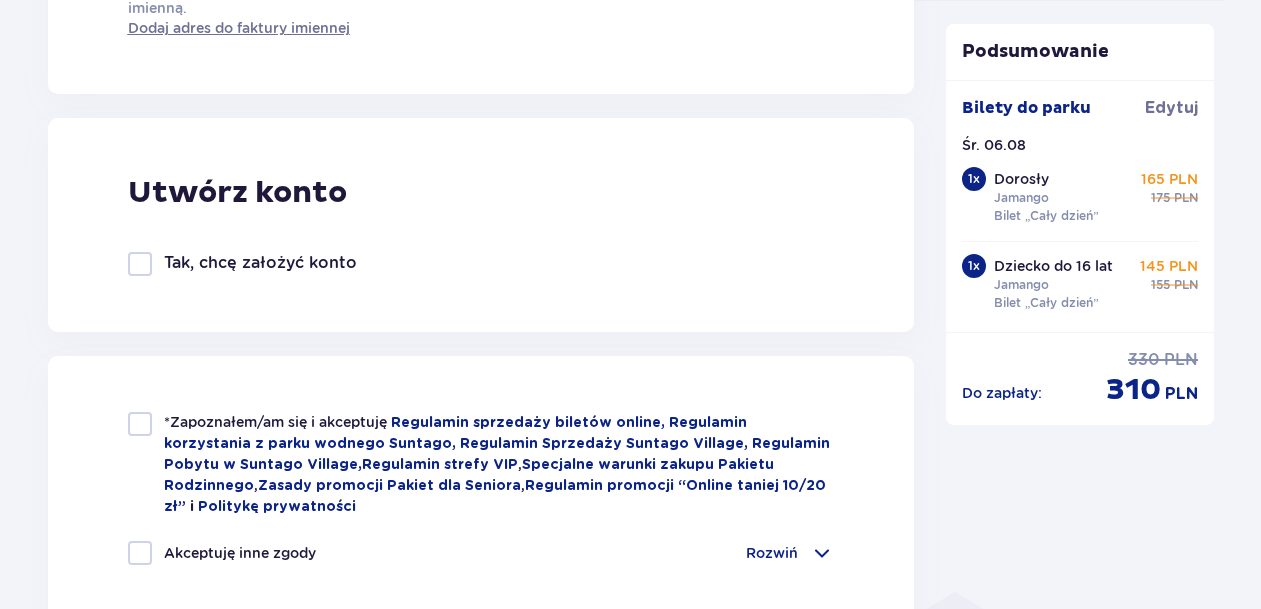 scroll, scrollTop: 1035, scrollLeft: 0, axis: vertical 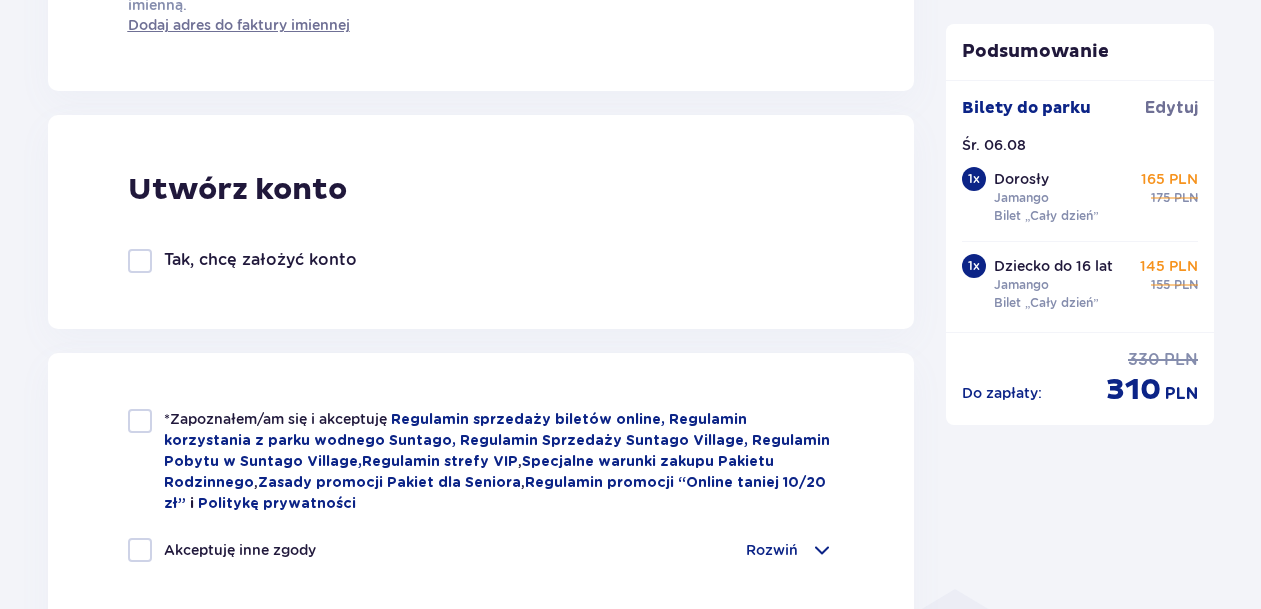 type on "48 690 424 236" 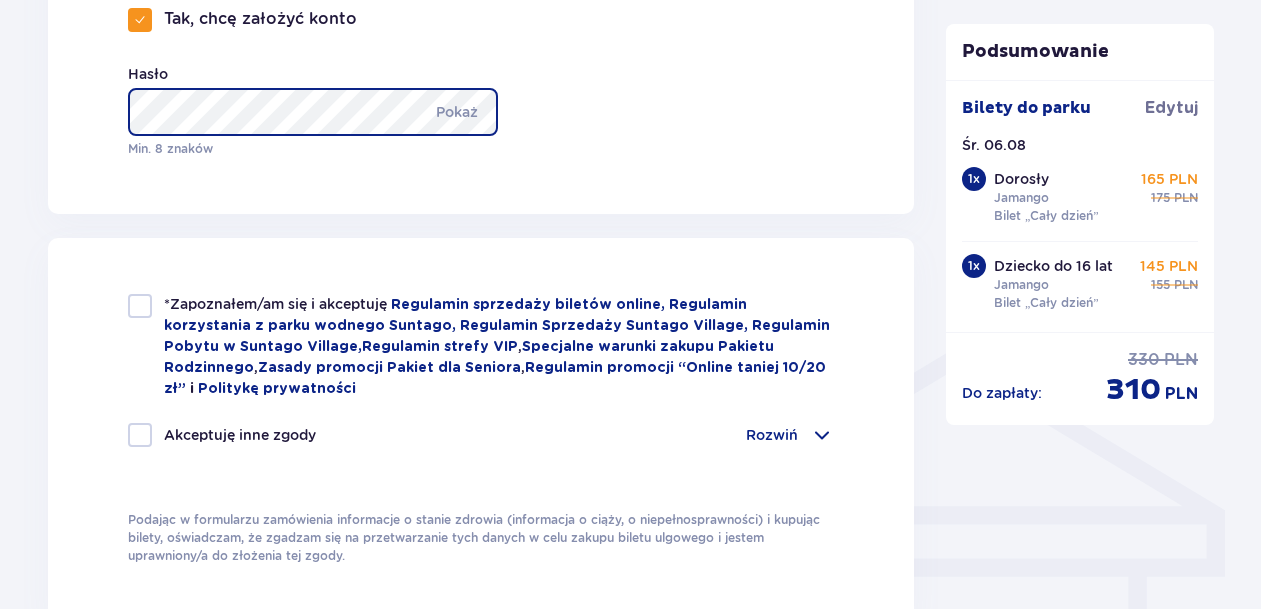 scroll, scrollTop: 1277, scrollLeft: 0, axis: vertical 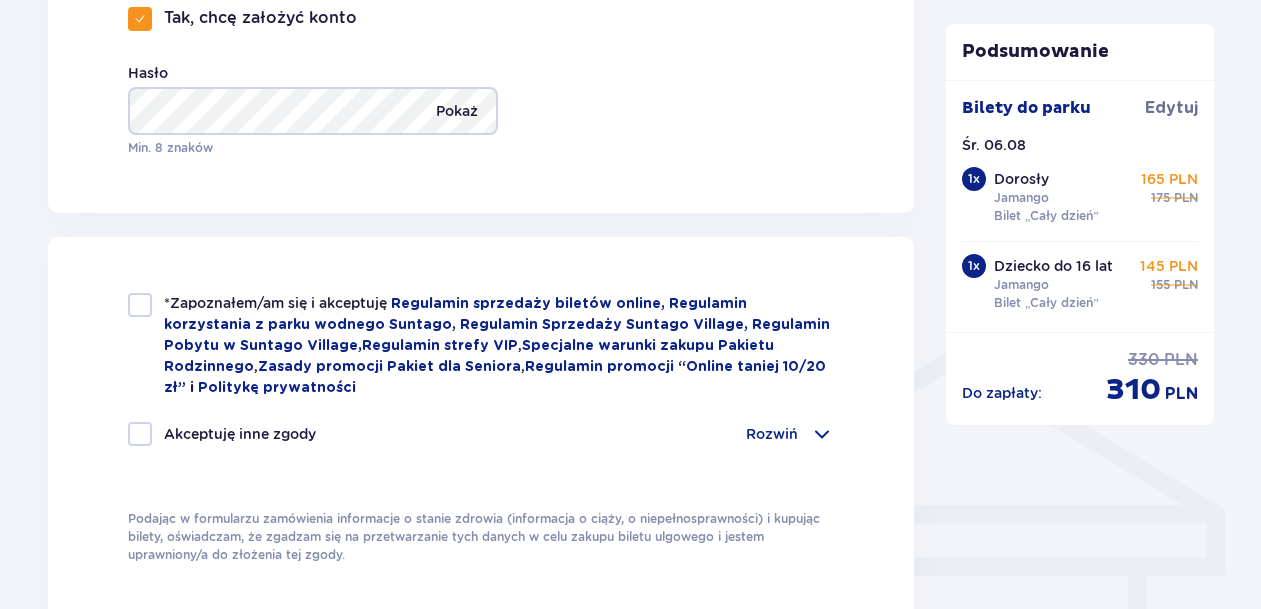 click on "Pokaż" at bounding box center (457, 111) 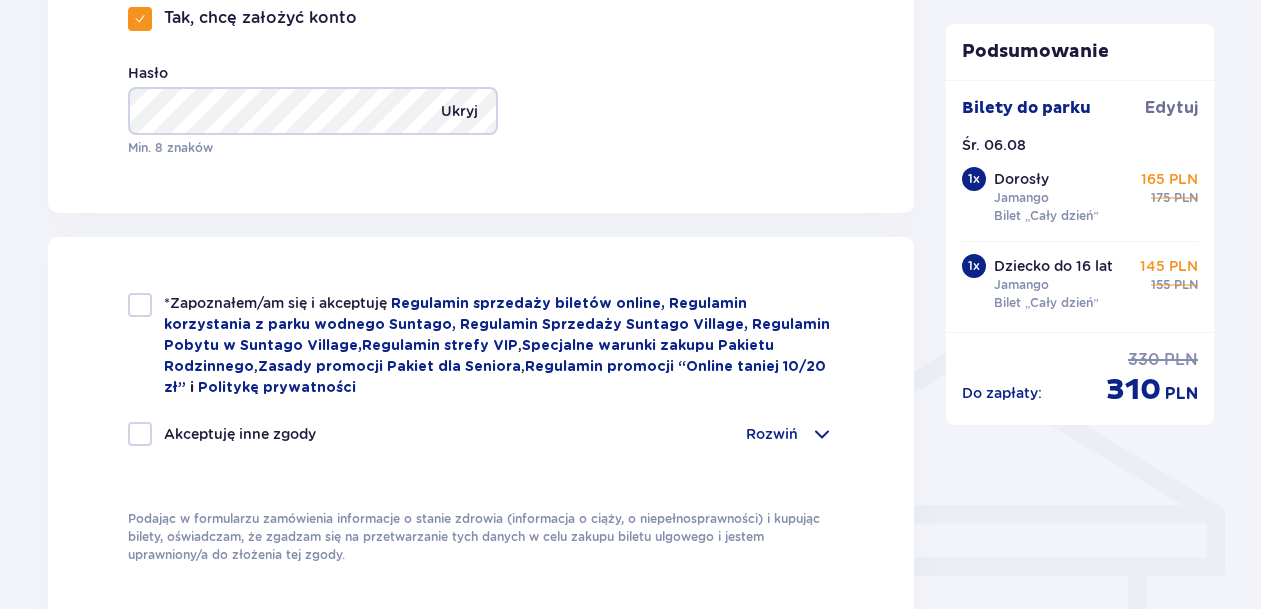 click on "Ukryj" at bounding box center [459, 111] 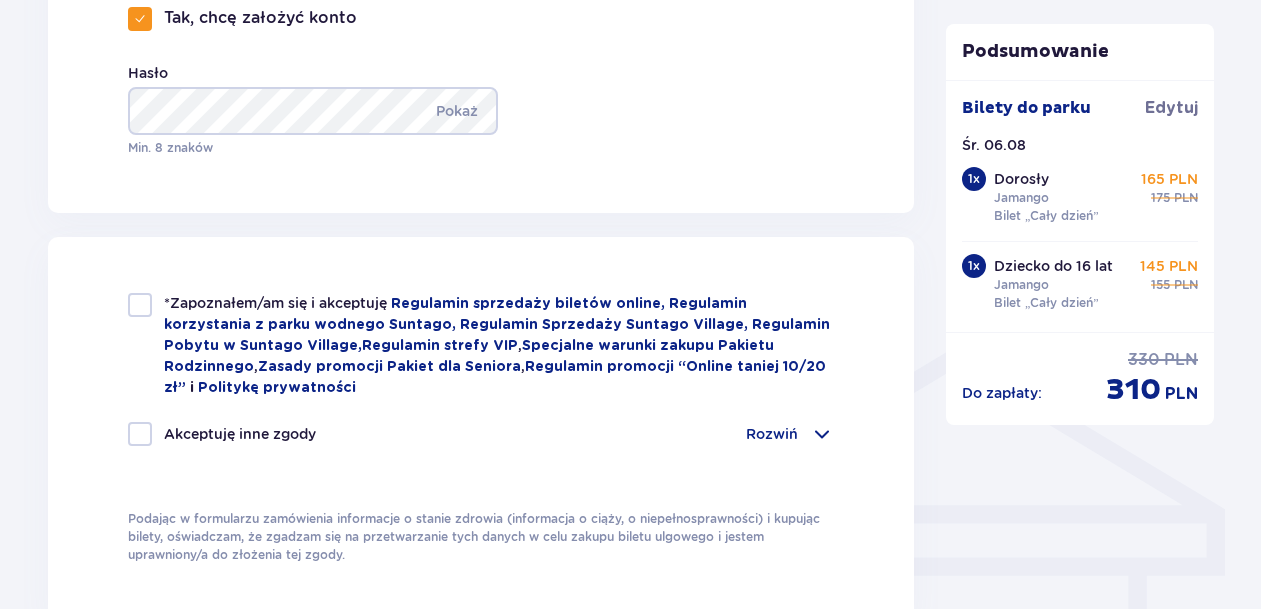 click at bounding box center [140, 305] 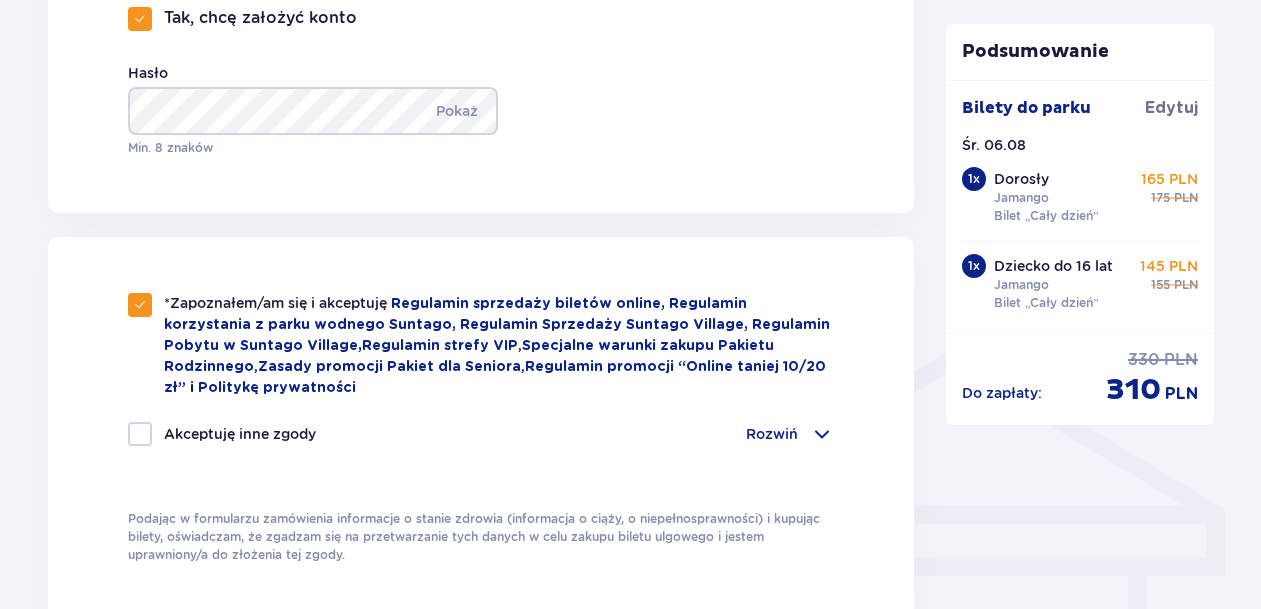 click at bounding box center (140, 434) 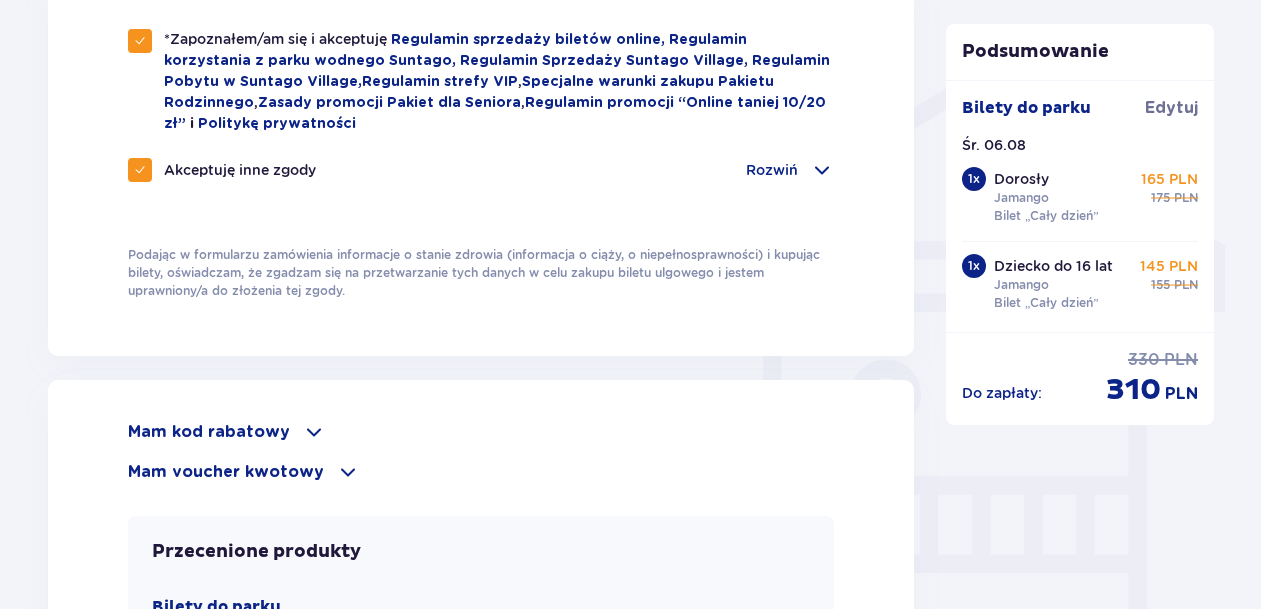 scroll, scrollTop: 1597, scrollLeft: 0, axis: vertical 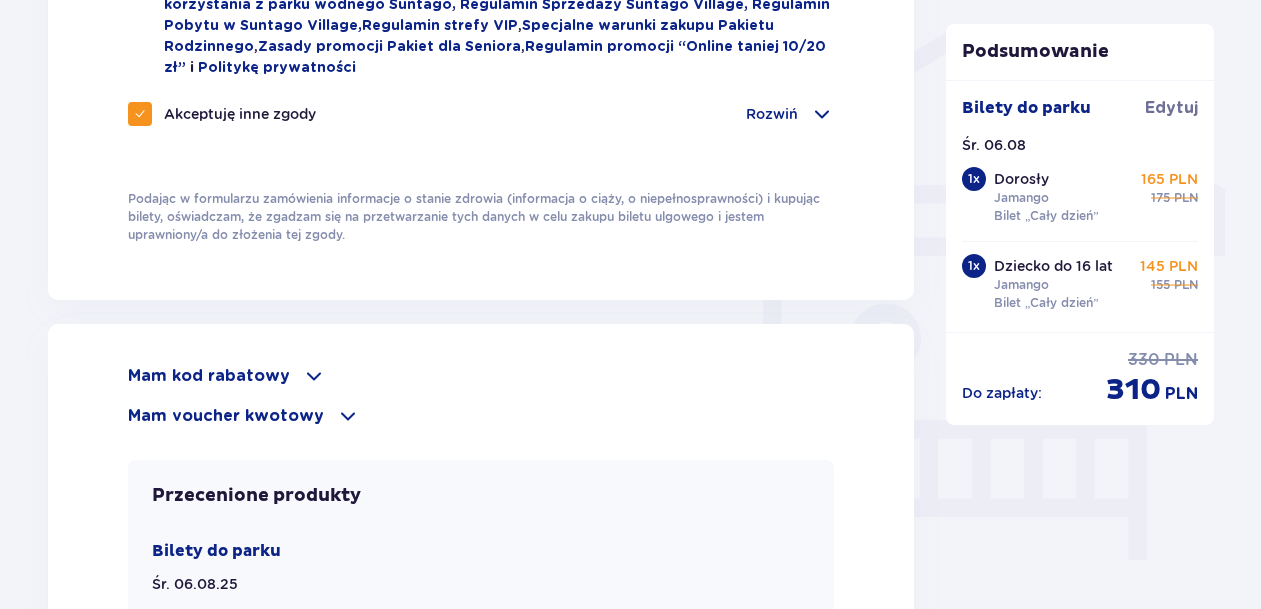click at bounding box center [348, 416] 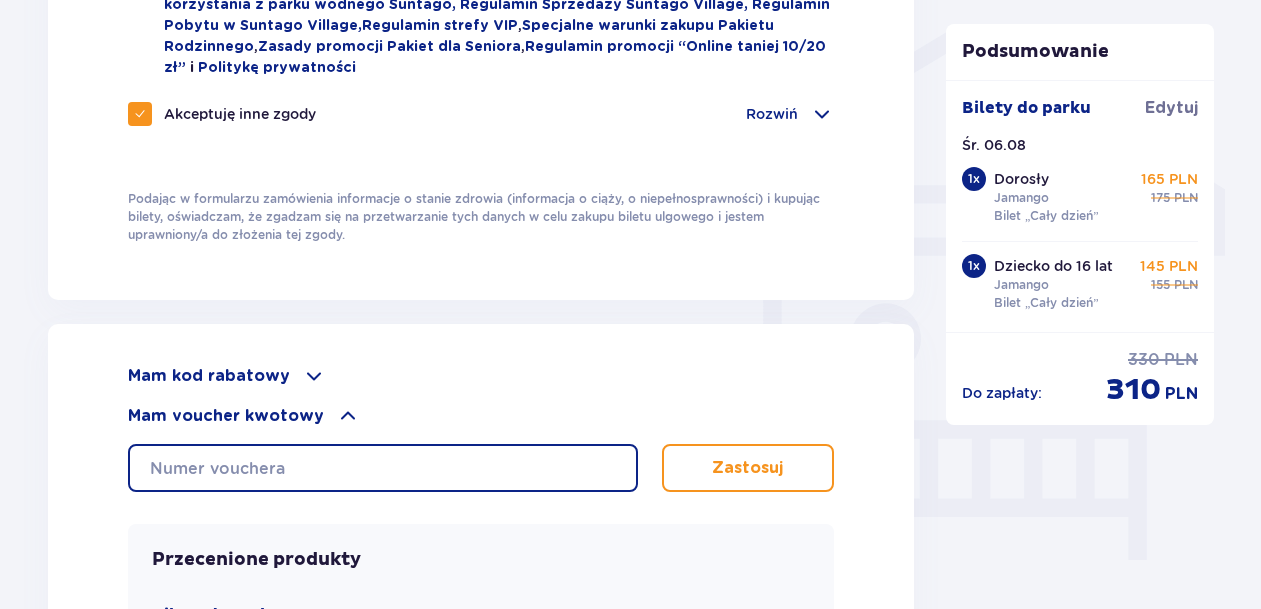 click at bounding box center (383, 468) 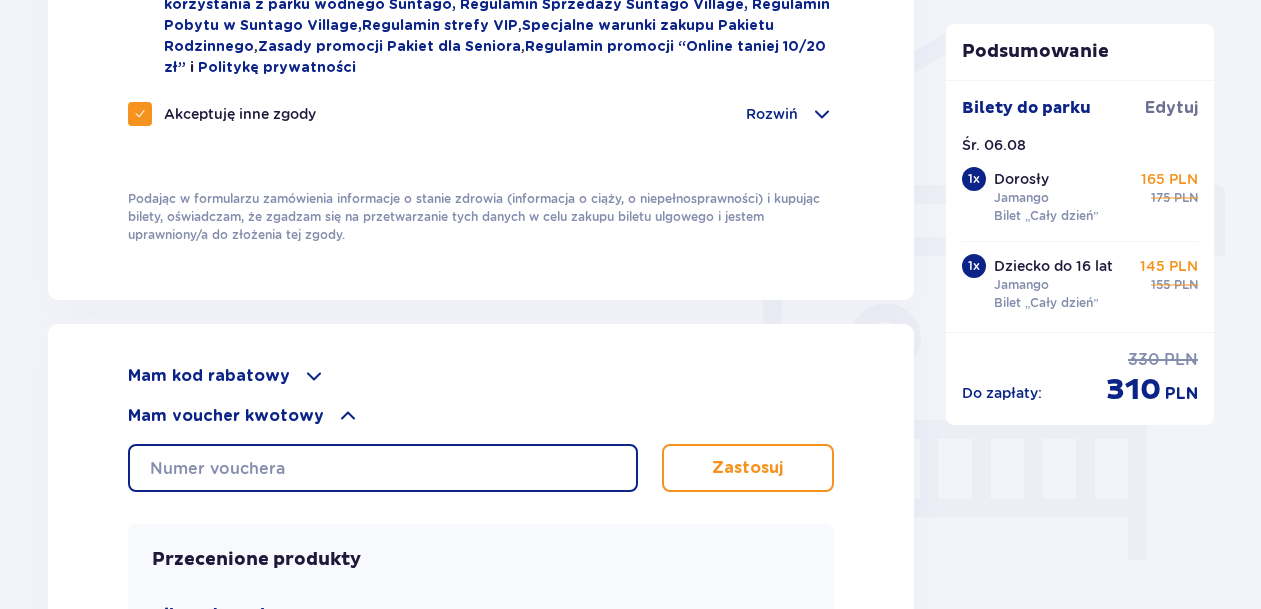 paste on "2313953" 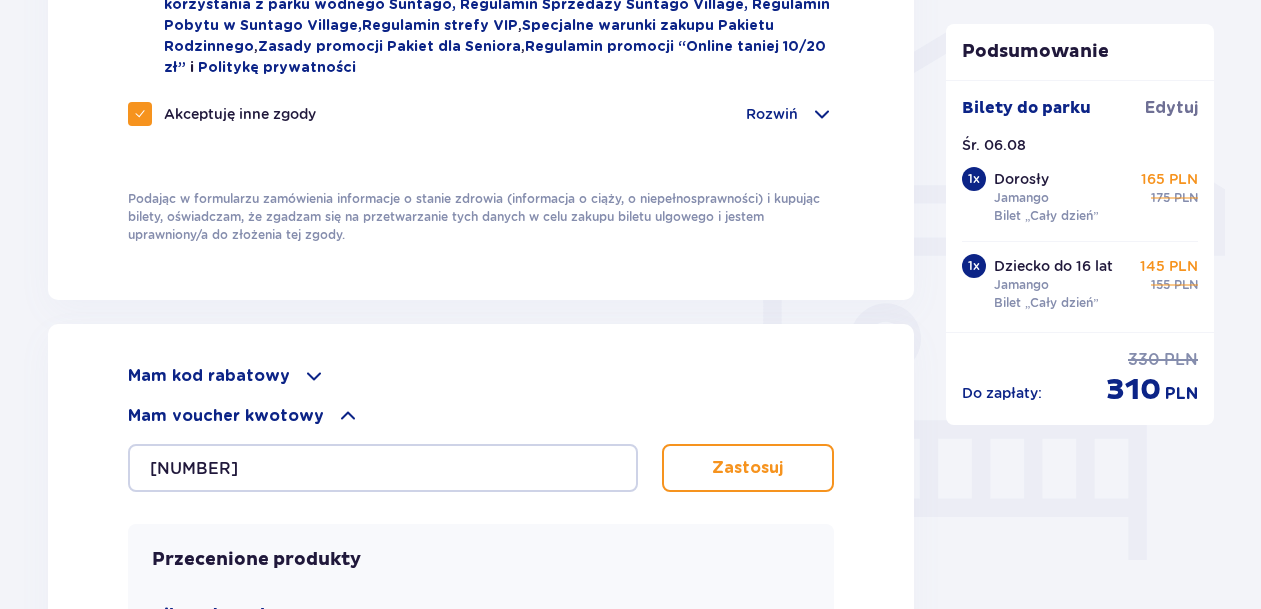 click on "Zastosuj" at bounding box center (747, 468) 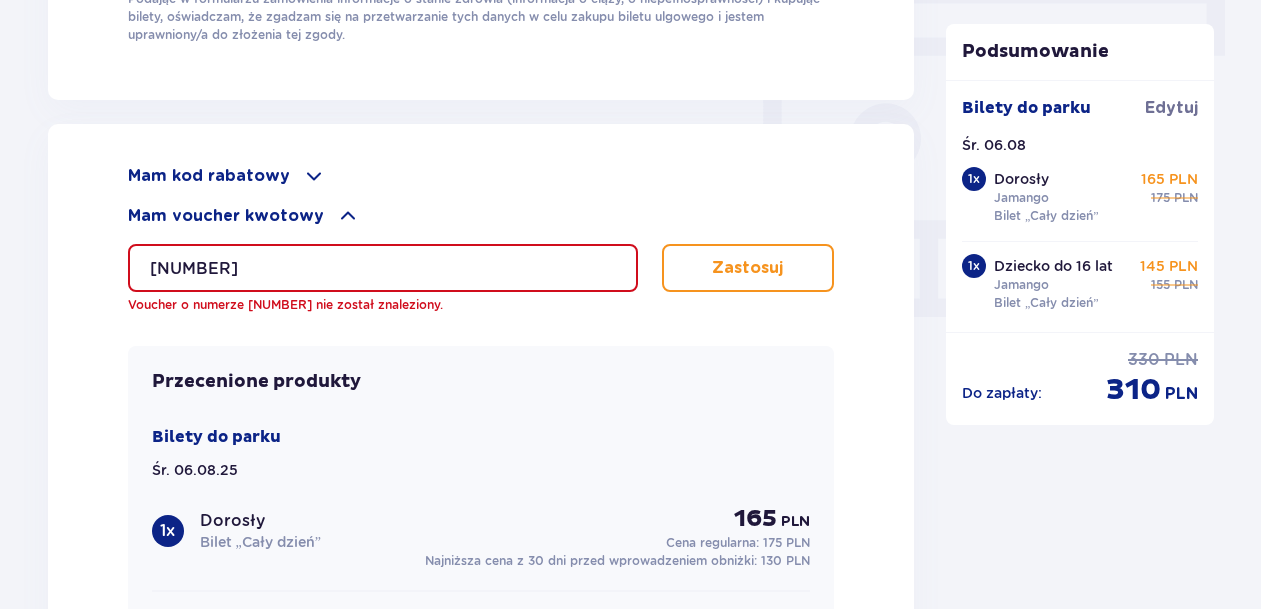 scroll, scrollTop: 1777, scrollLeft: 0, axis: vertical 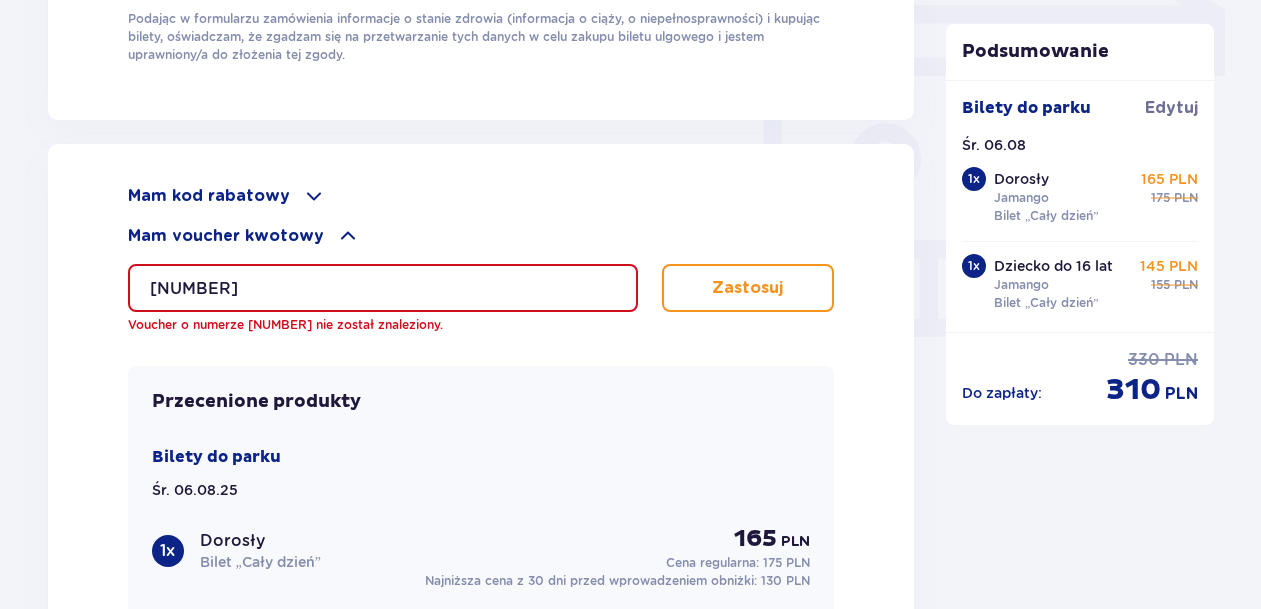 click at bounding box center (314, 196) 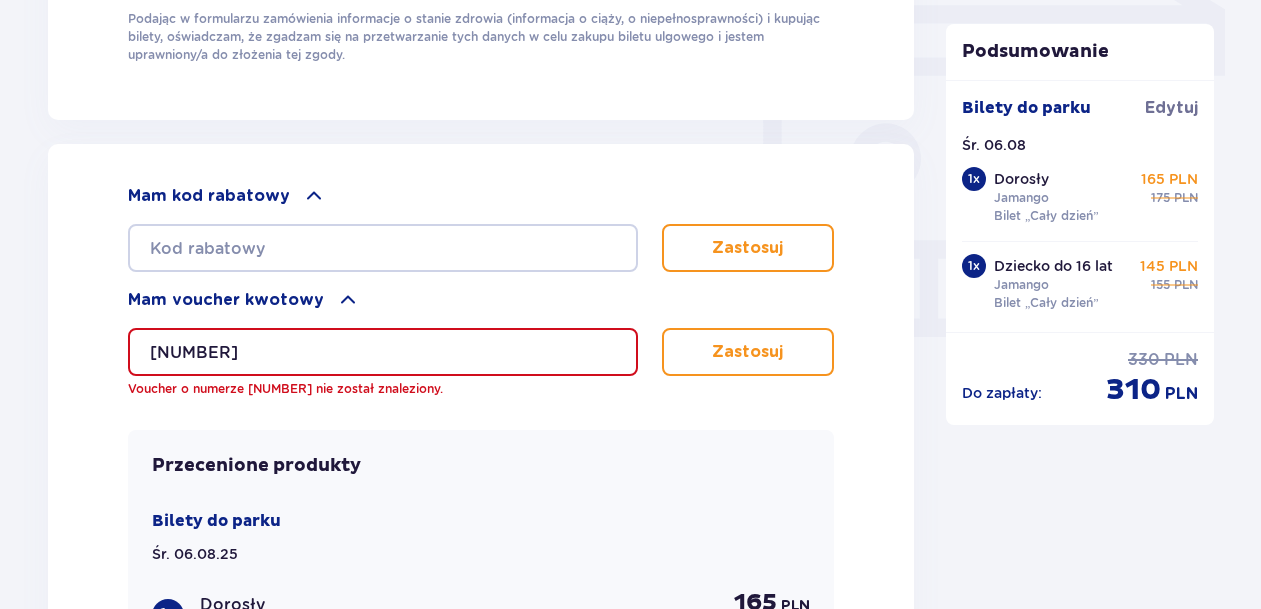click at bounding box center (314, 196) 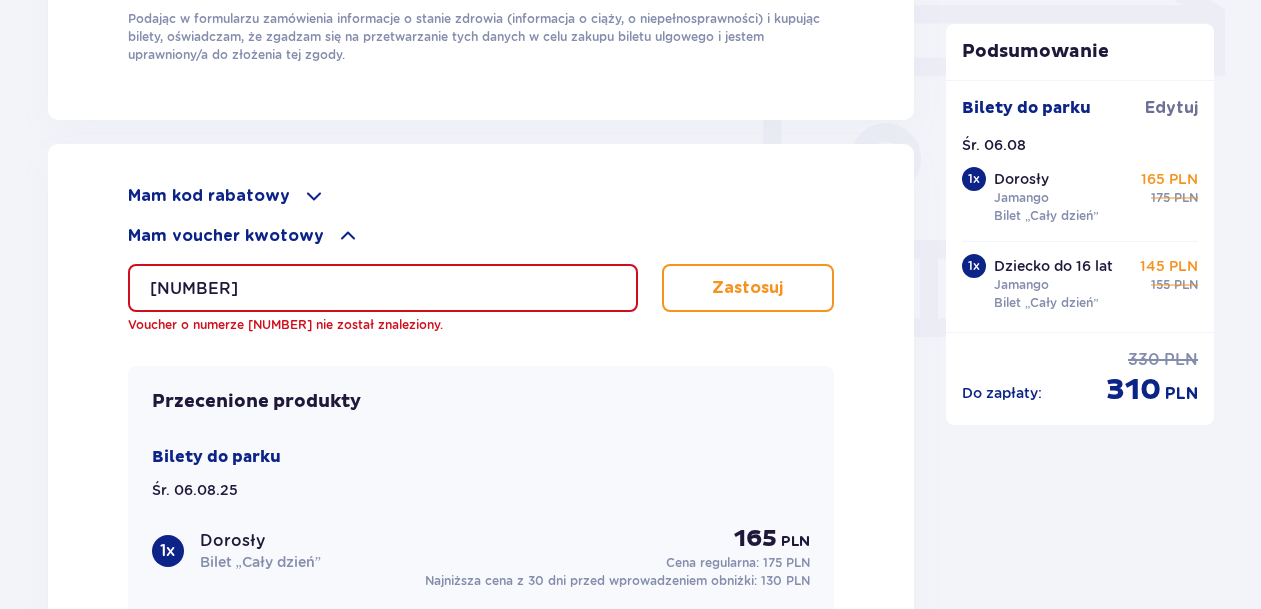 click on "2313953" at bounding box center (383, 288) 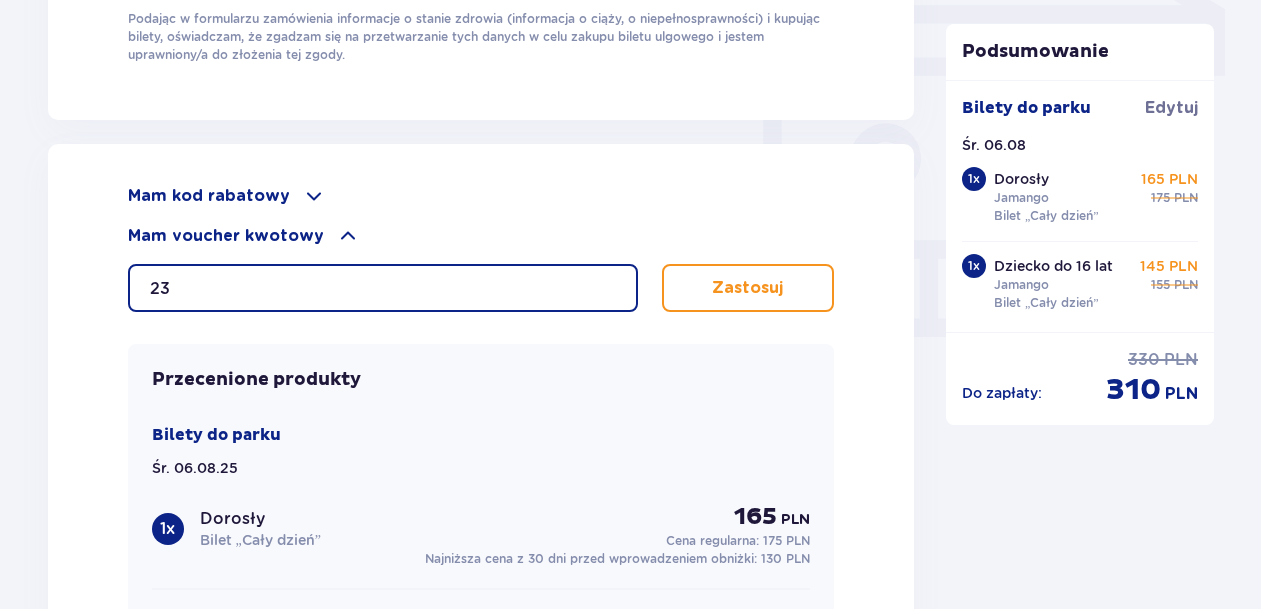 type on "2" 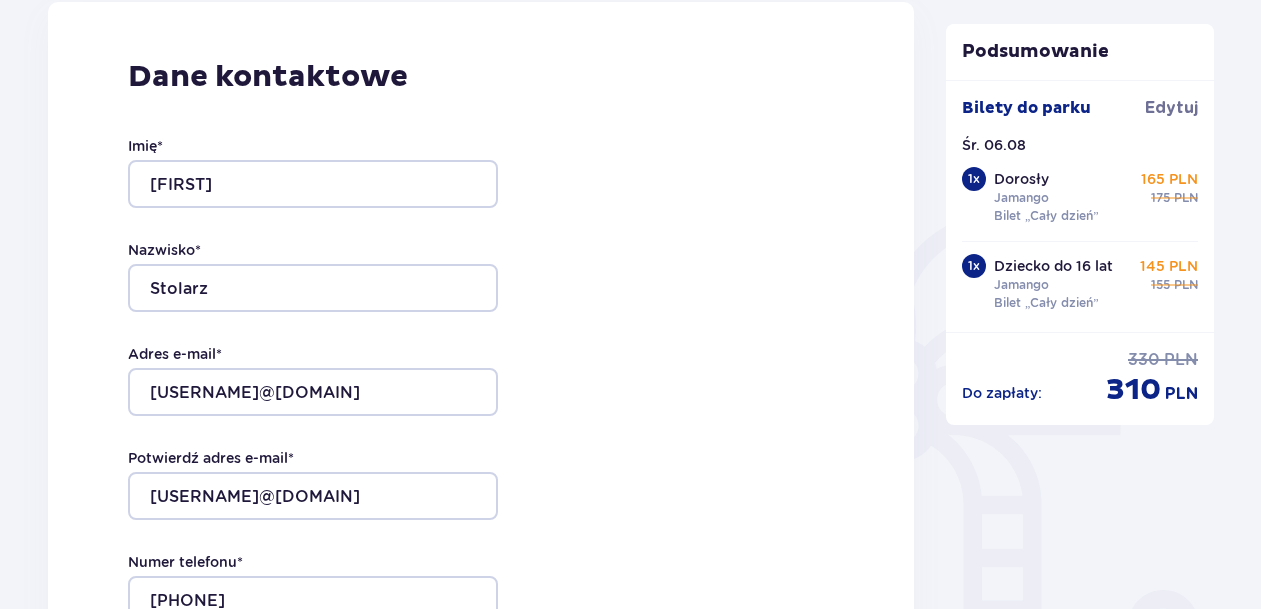 scroll, scrollTop: 0, scrollLeft: 0, axis: both 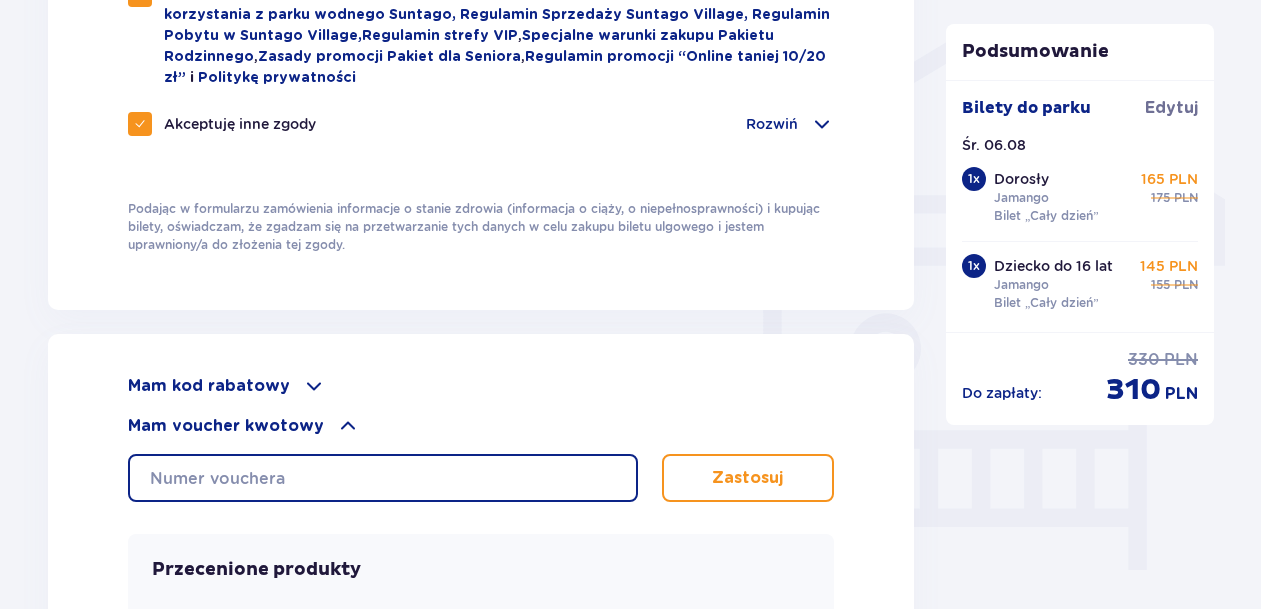 click at bounding box center (383, 478) 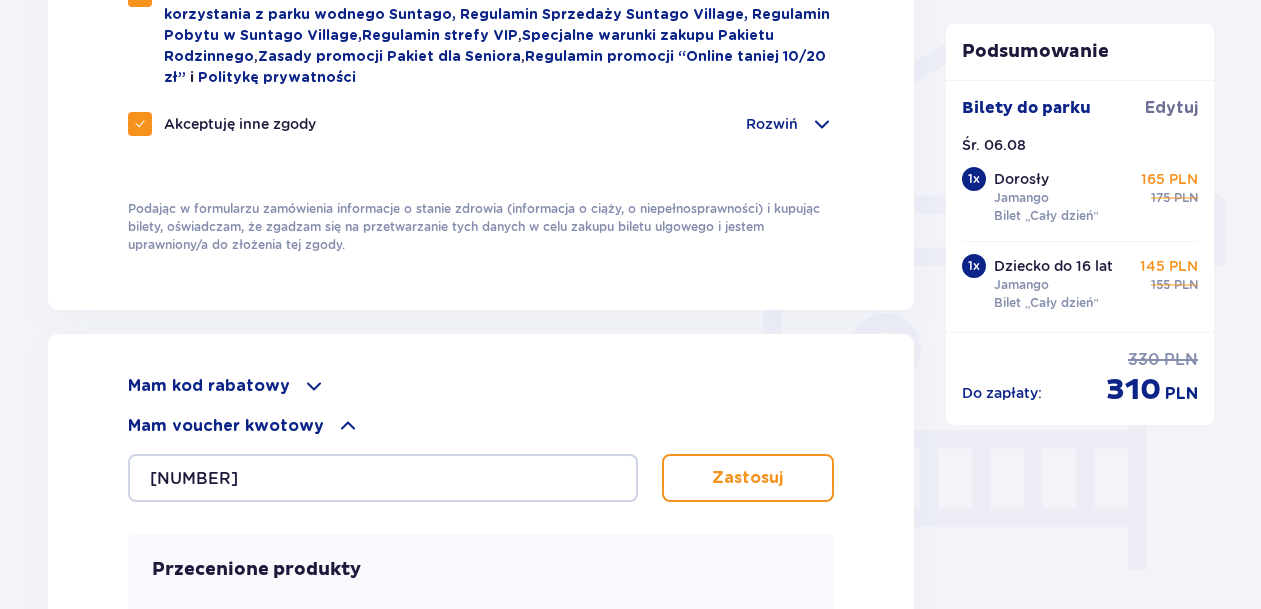 click on "Zastosuj" at bounding box center [748, 478] 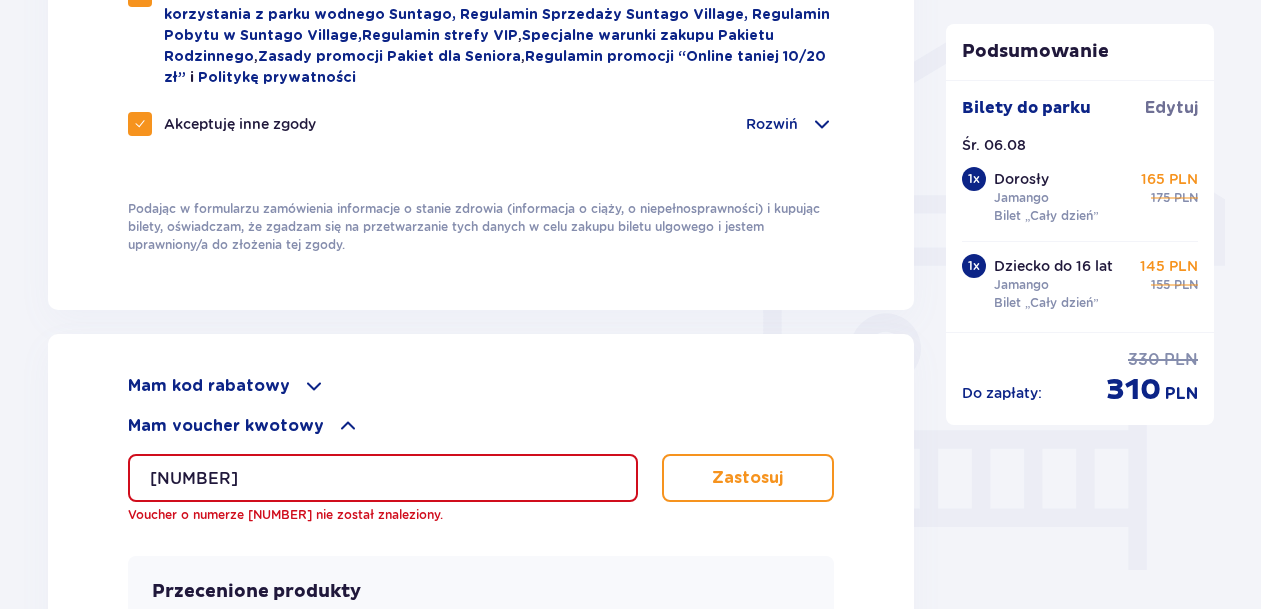 click on "1873152" at bounding box center (383, 478) 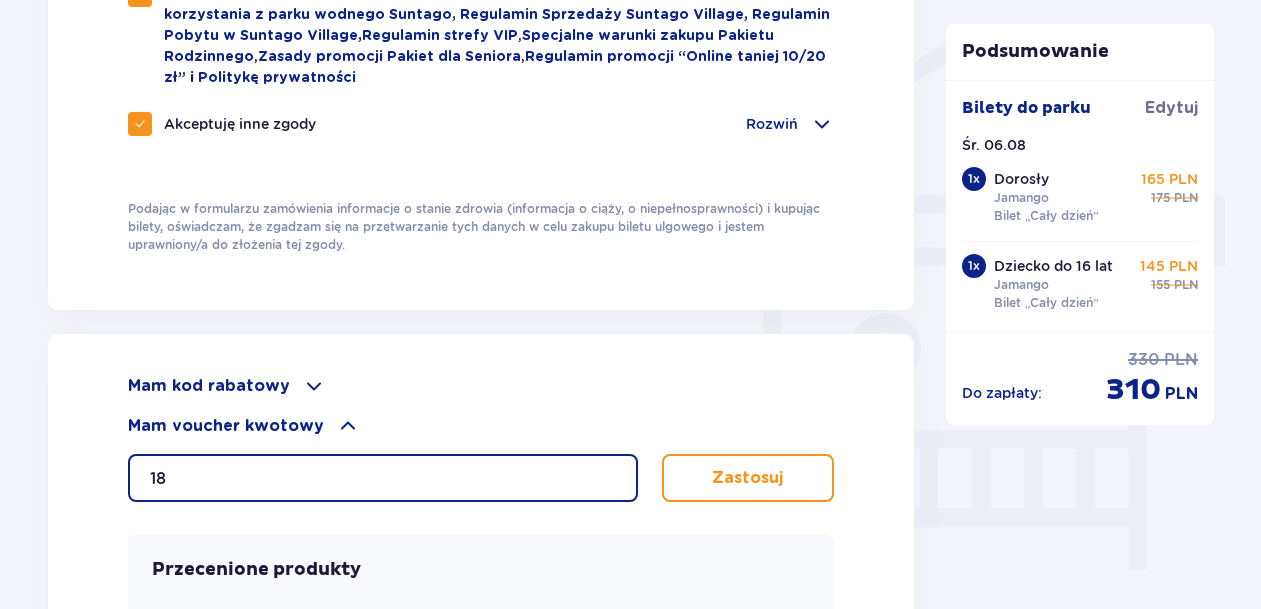 type on "1" 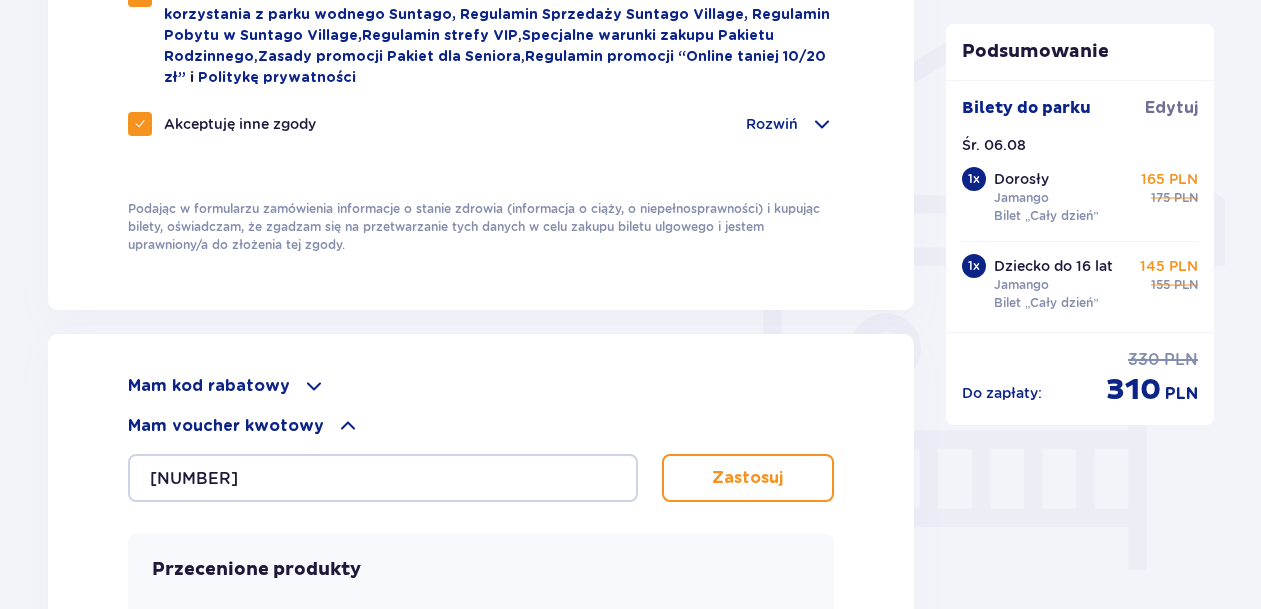 click on "Zastosuj" at bounding box center (747, 478) 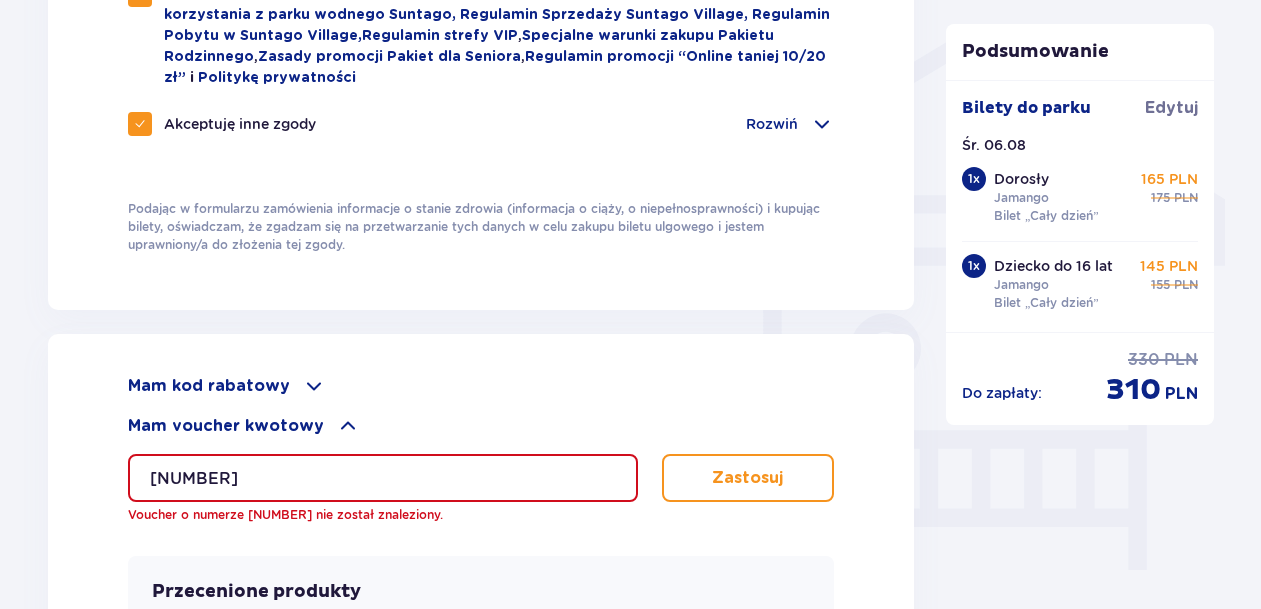 click on "608542505371312617" at bounding box center (383, 478) 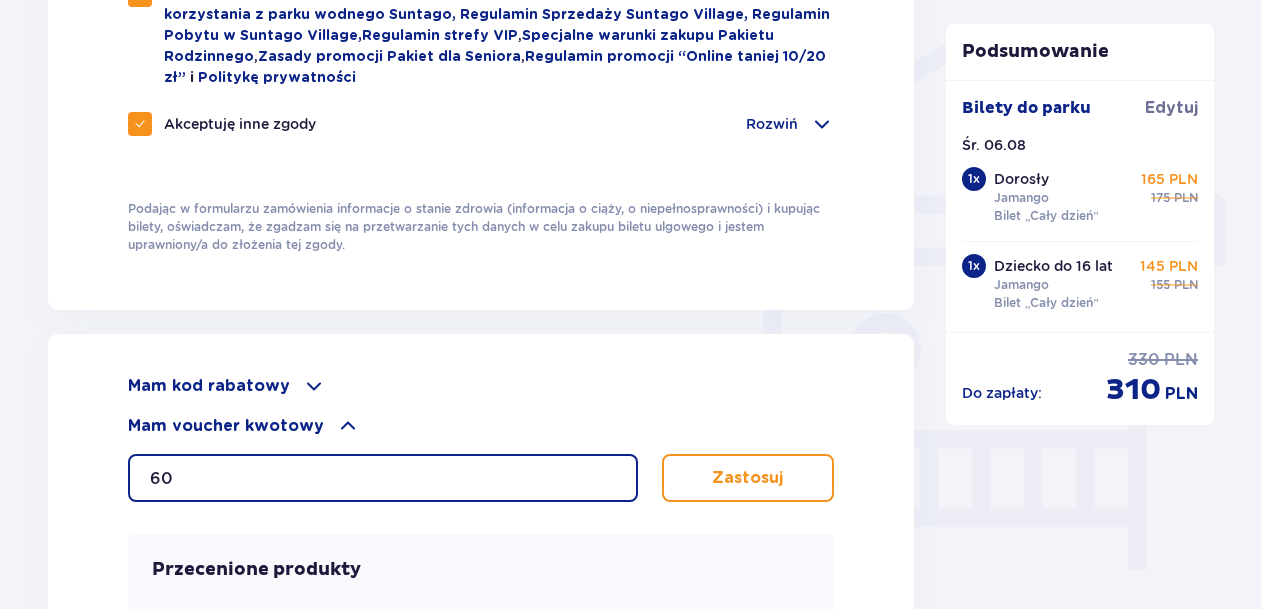 type on "6" 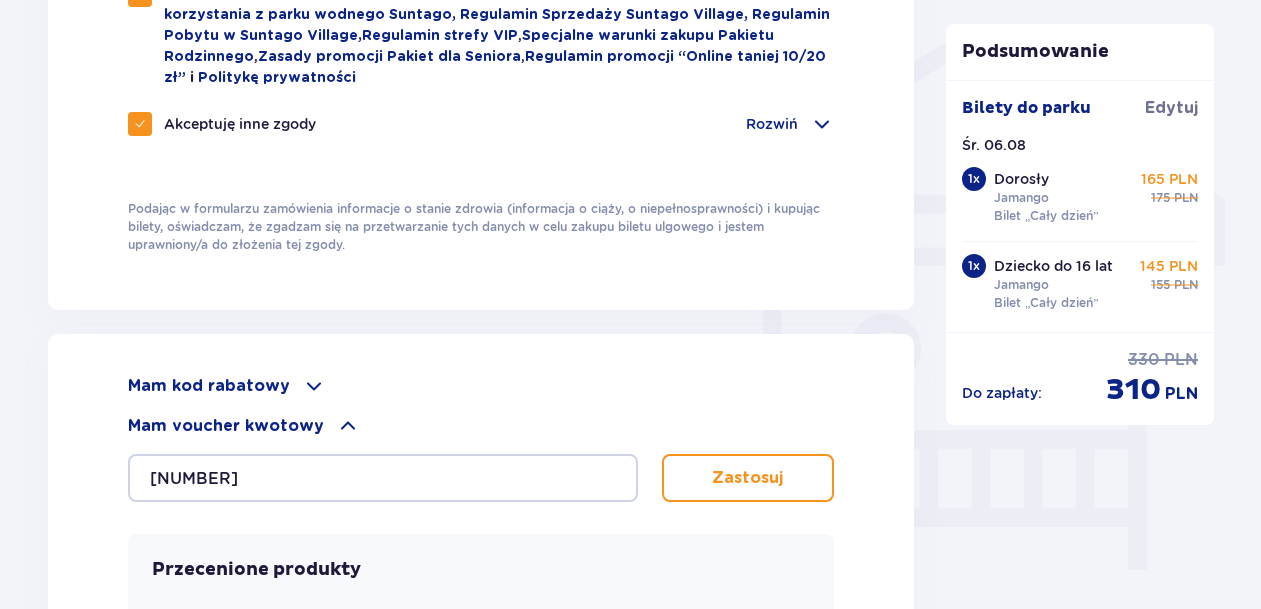 click on "Zastosuj" at bounding box center (748, 478) 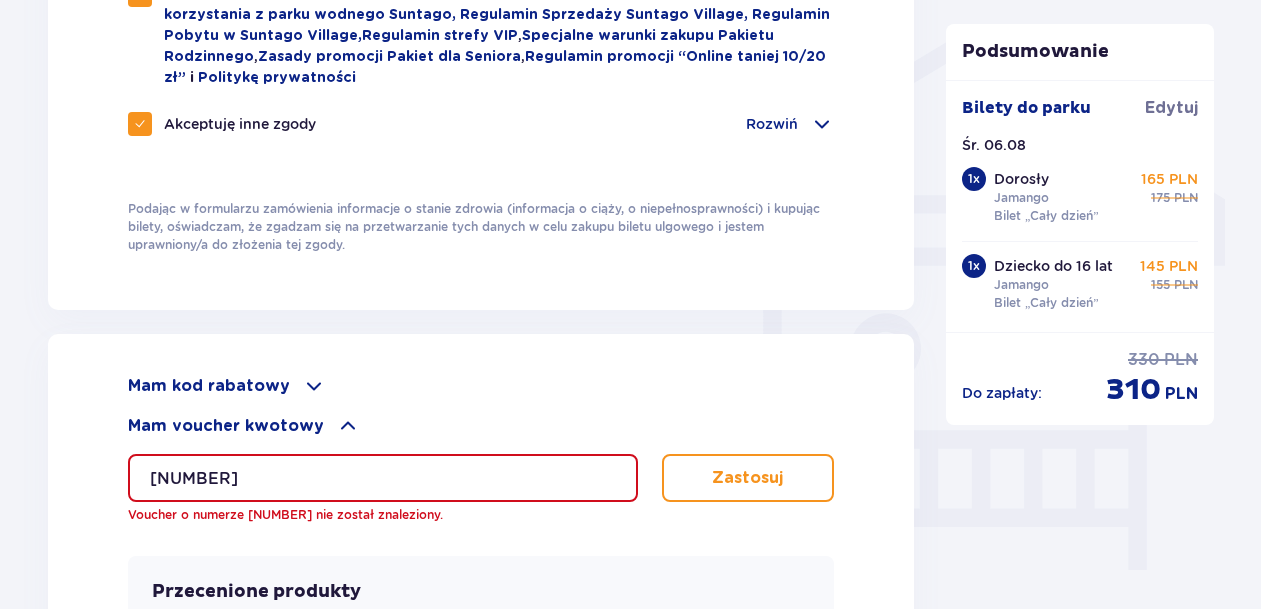 click on "1873152" at bounding box center [383, 478] 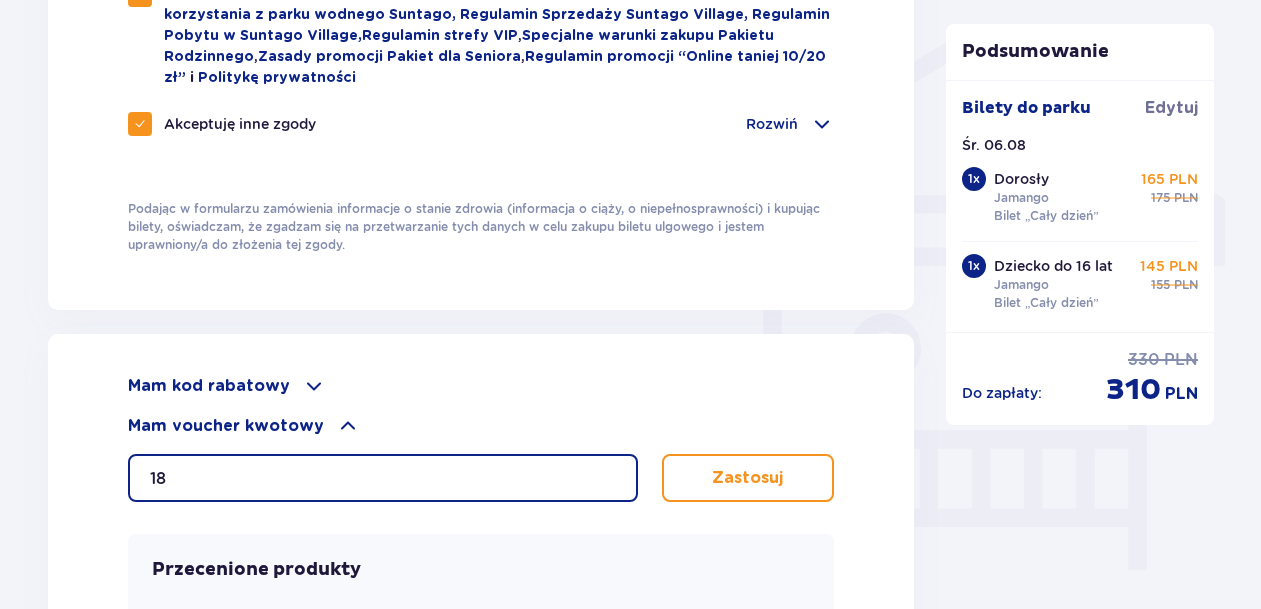 type on "1" 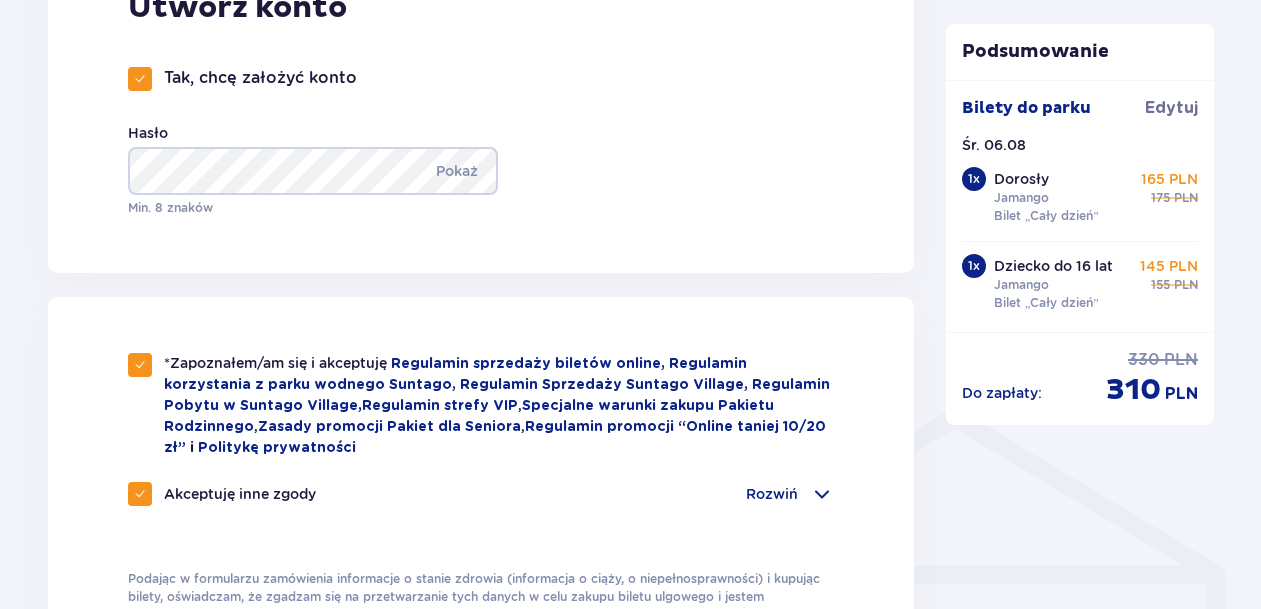 scroll, scrollTop: 691, scrollLeft: 0, axis: vertical 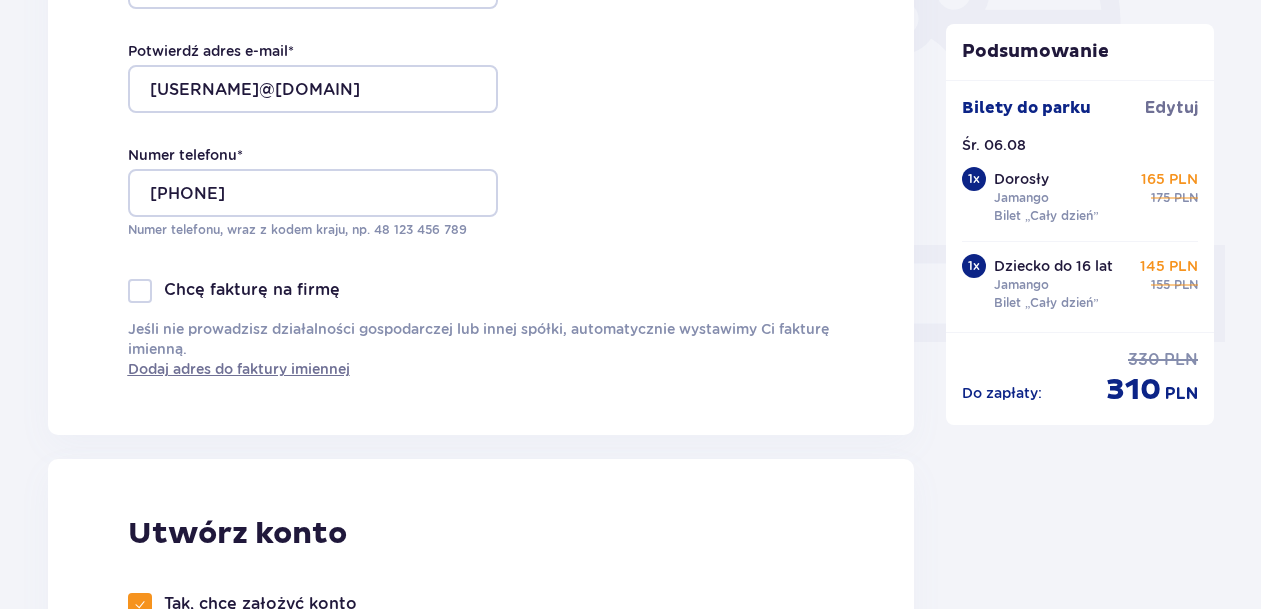 type 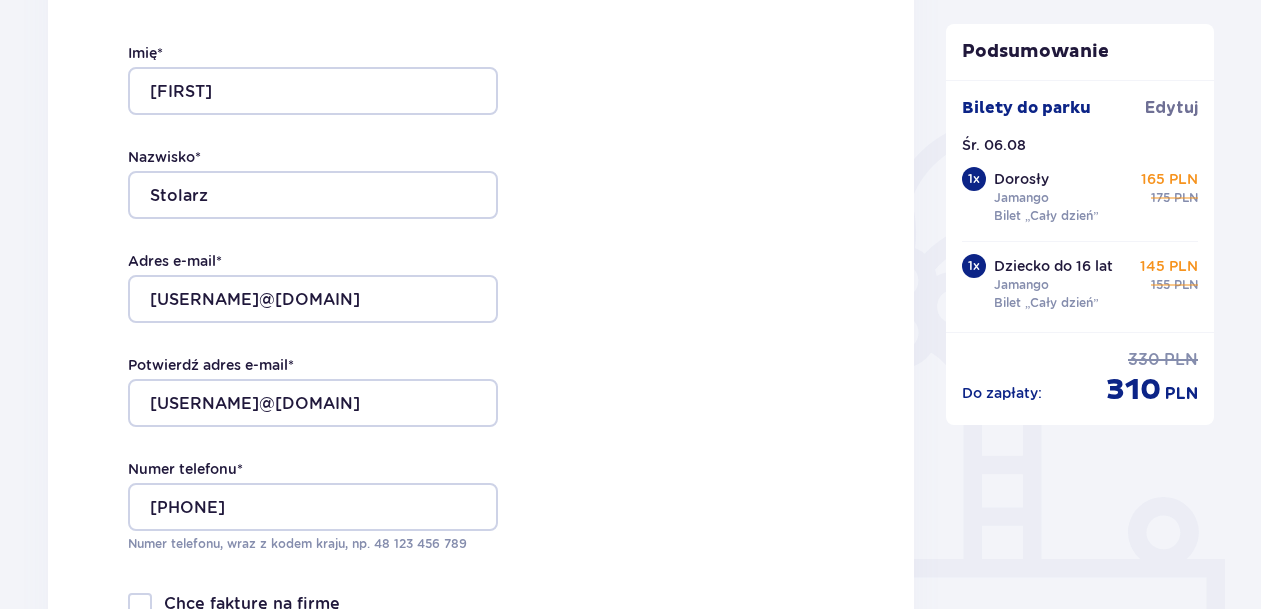 scroll, scrollTop: 324, scrollLeft: 0, axis: vertical 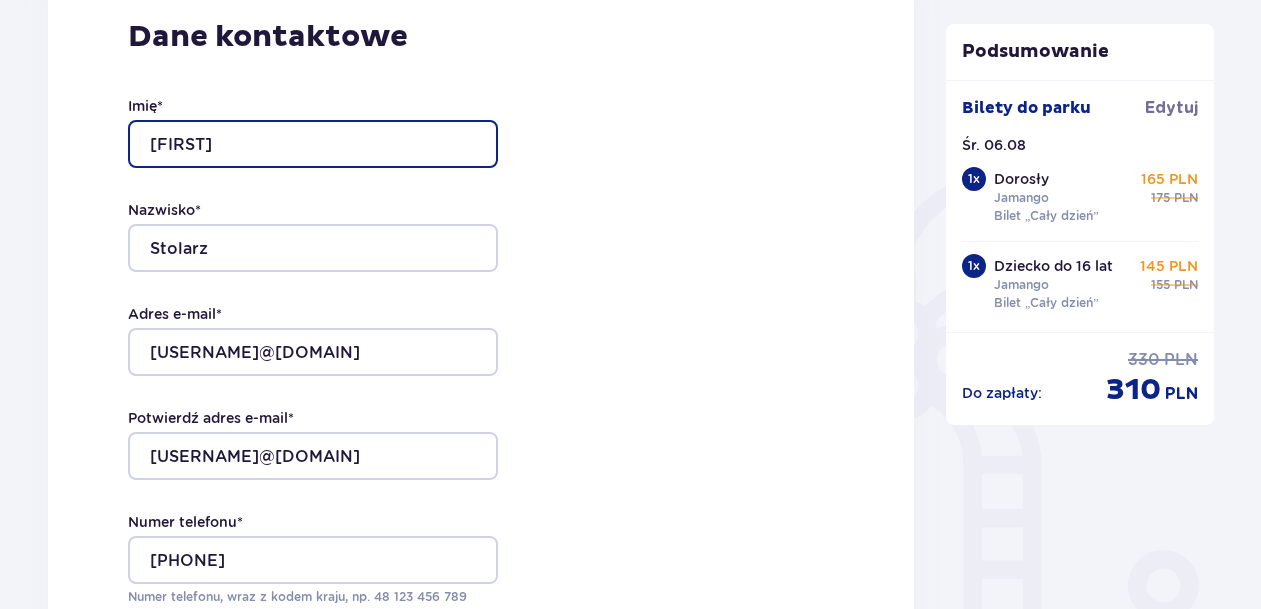 click on "Barbara" at bounding box center [313, 144] 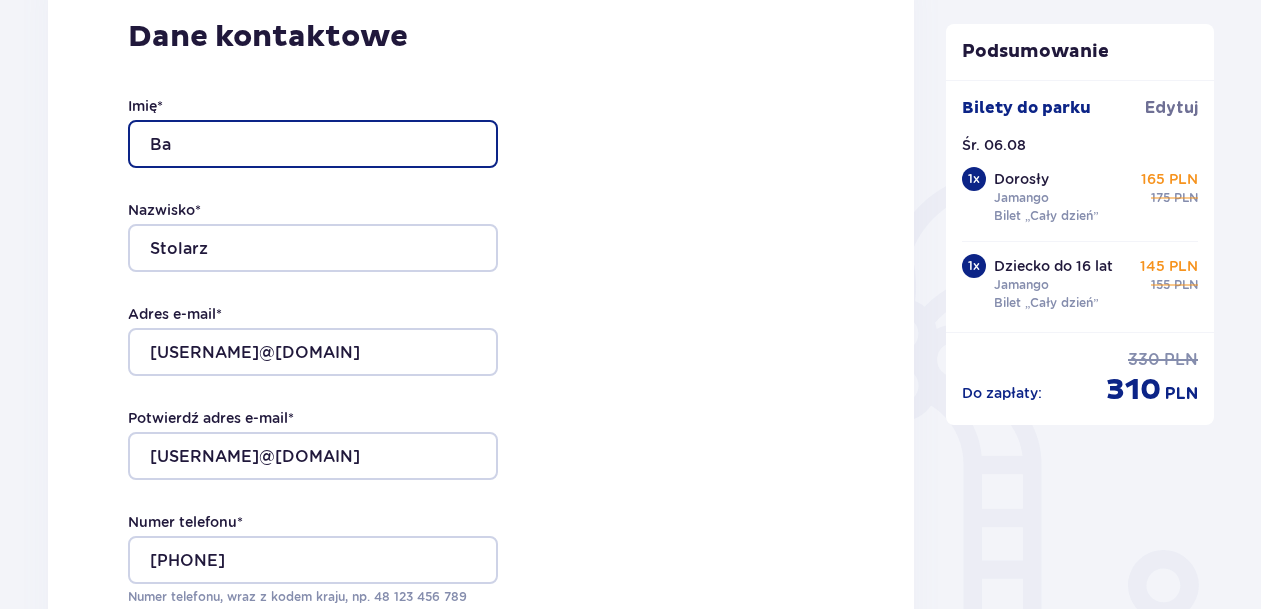 type on "B" 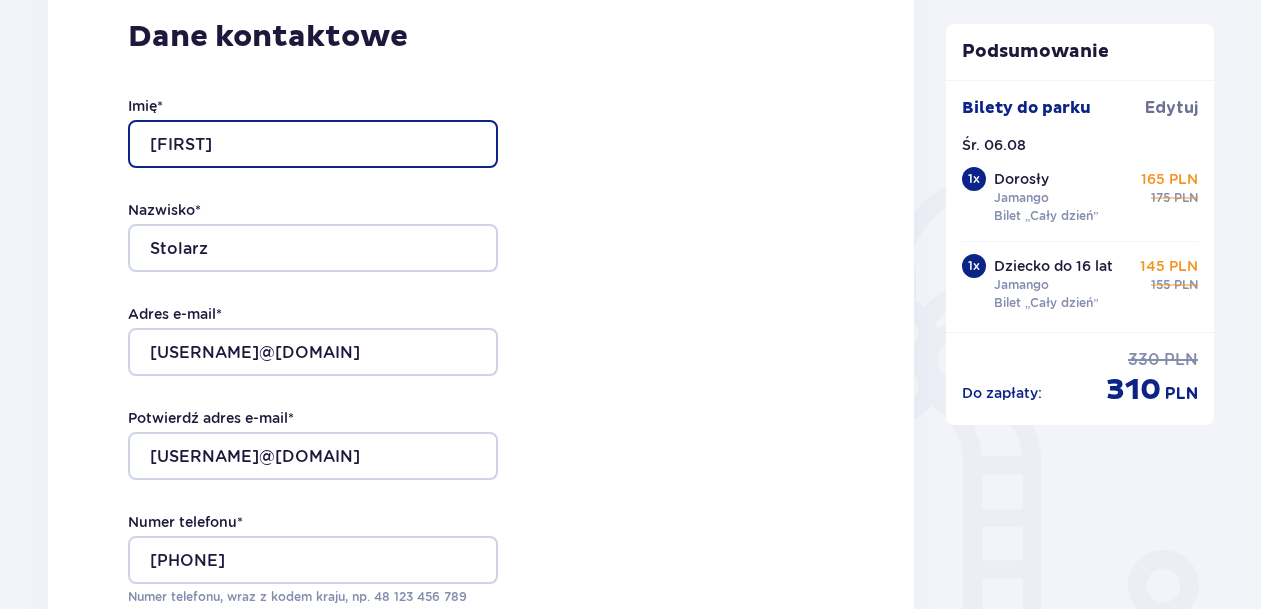 scroll, scrollTop: 442, scrollLeft: 0, axis: vertical 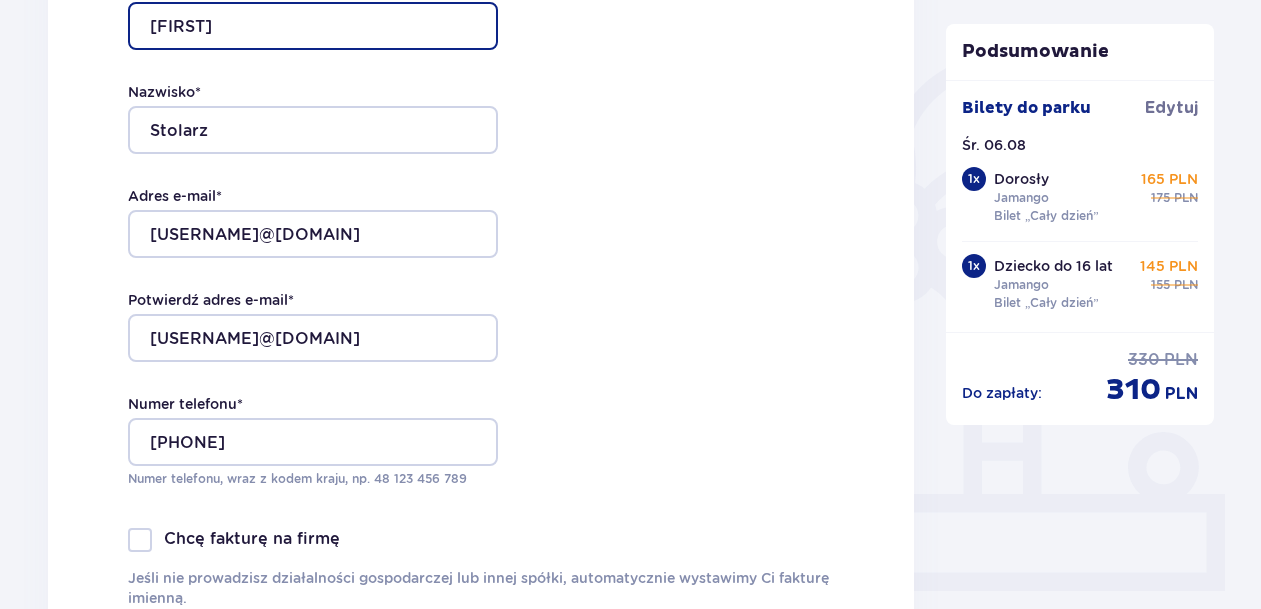 type on "Szymon" 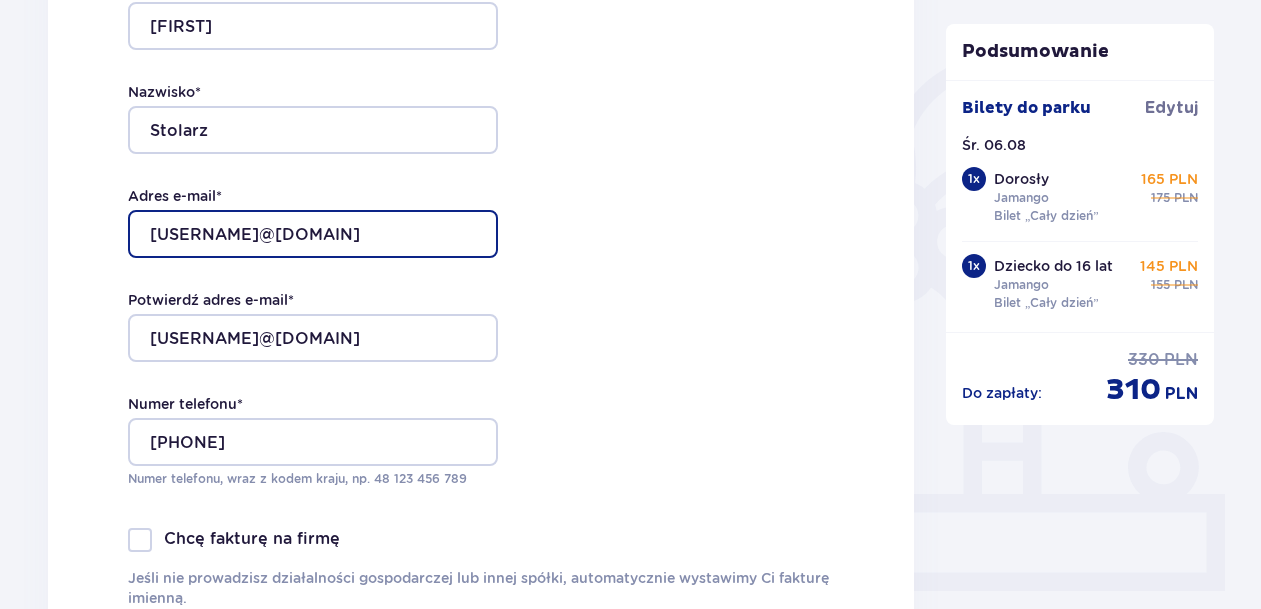 click on "basiawoznica@icloud.com" at bounding box center (313, 234) 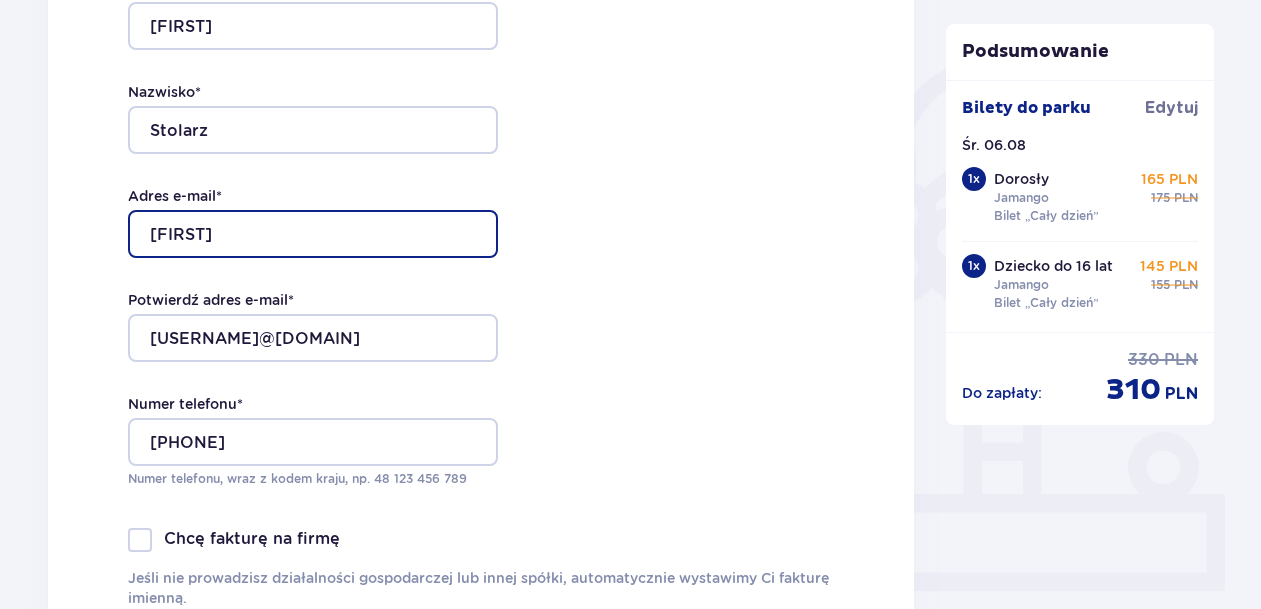 type on "b" 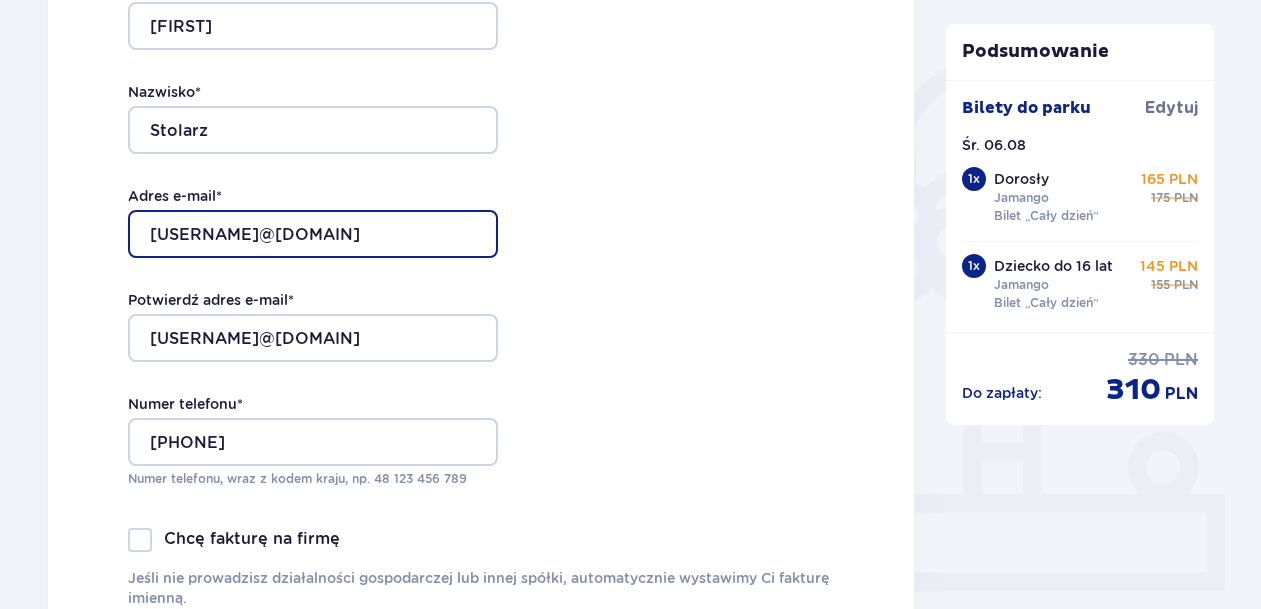 type on "[EMAIL]" 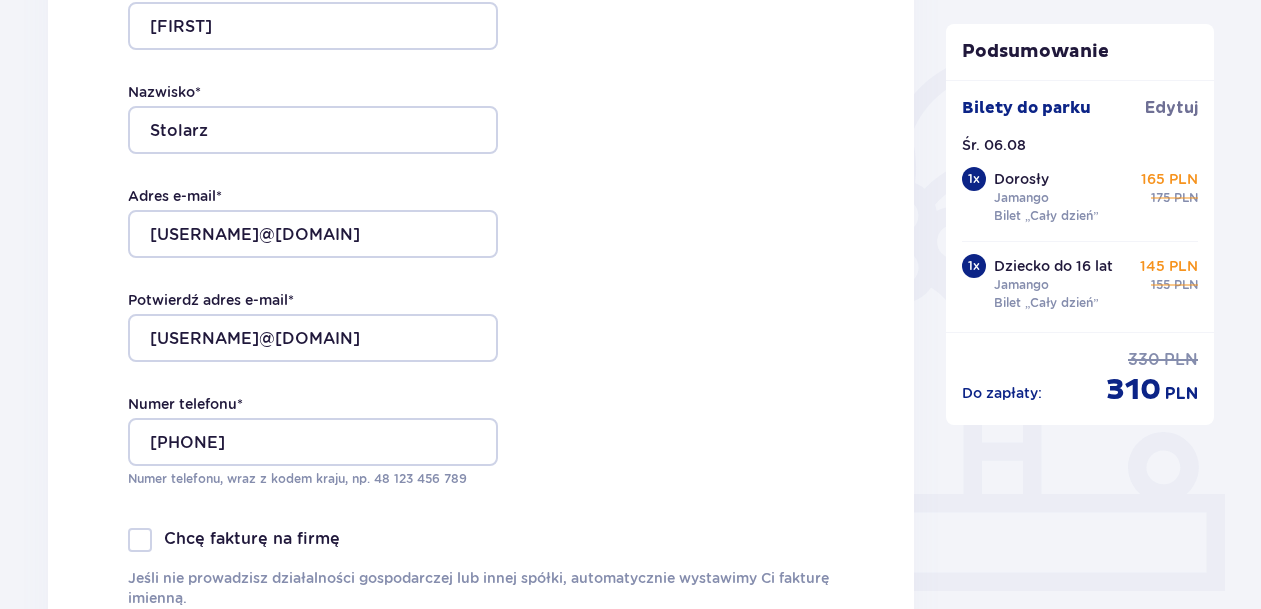 click on "Dane kontaktowe Imię * Szymon Nazwisko * Stolarz Adres e-mail * szymonstolarz@o2.pl Potwierdź adres e-mail * basiawoznica@icloud.com Numer telefonu * 48 690 424 236 Numer telefonu, wraz z kodem kraju, np. 48 ​123 ​456 ​789 Chcę fakturę na firmę Jeśli nie prowadzisz działalności gospodarczej lub innej spółki, automatycznie wystawimy Ci fakturę imienną. Dodaj adres do faktury imiennej" at bounding box center [481, 264] 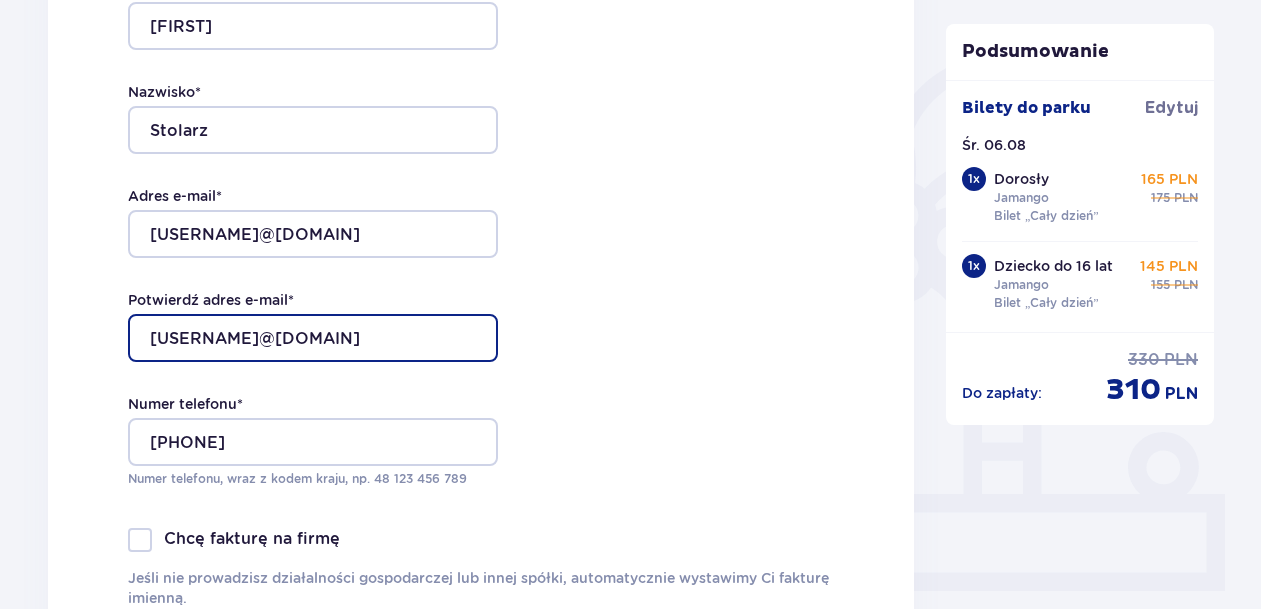 click on "basiawoznica@icloud.com" at bounding box center (313, 338) 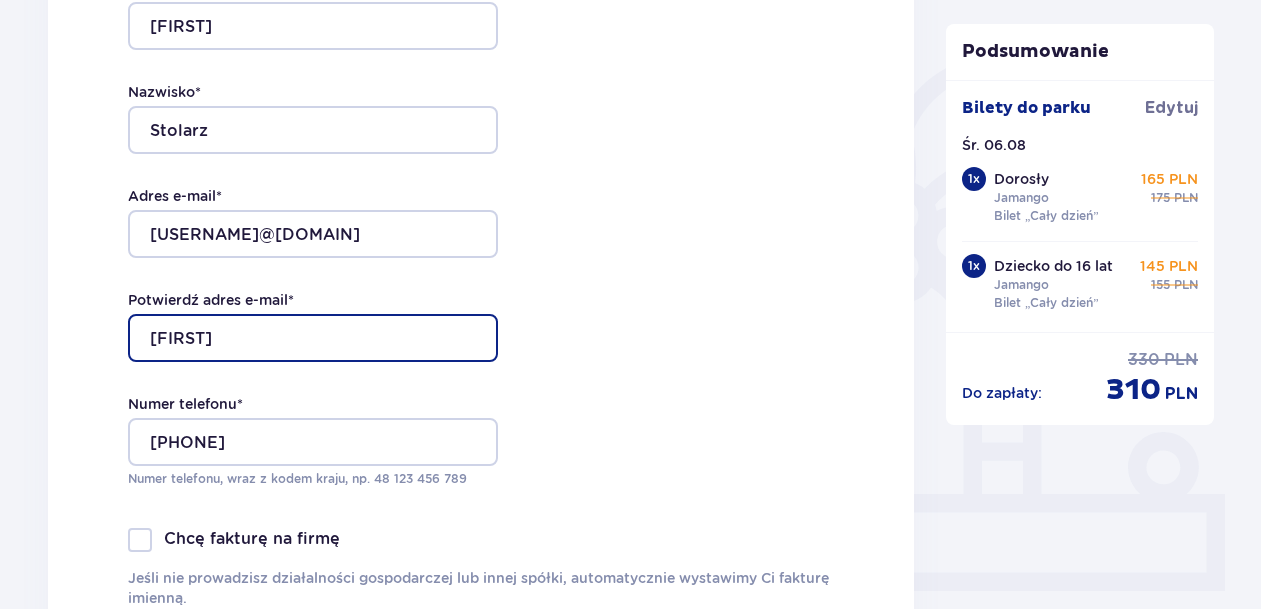 type on "b" 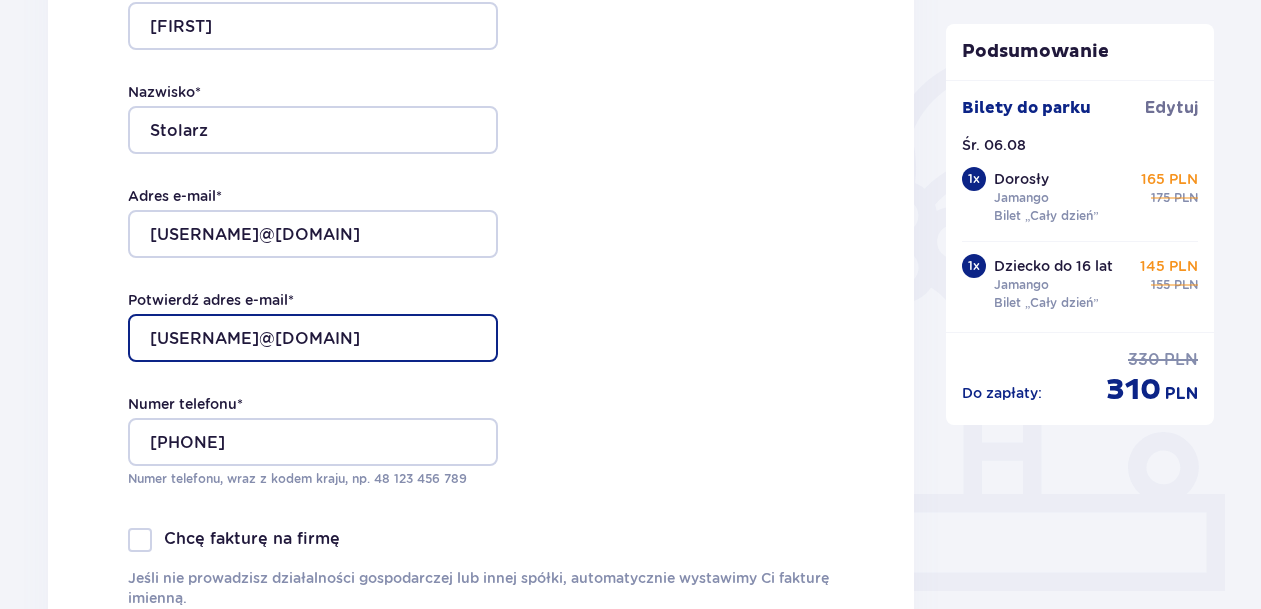 type on "[EMAIL]" 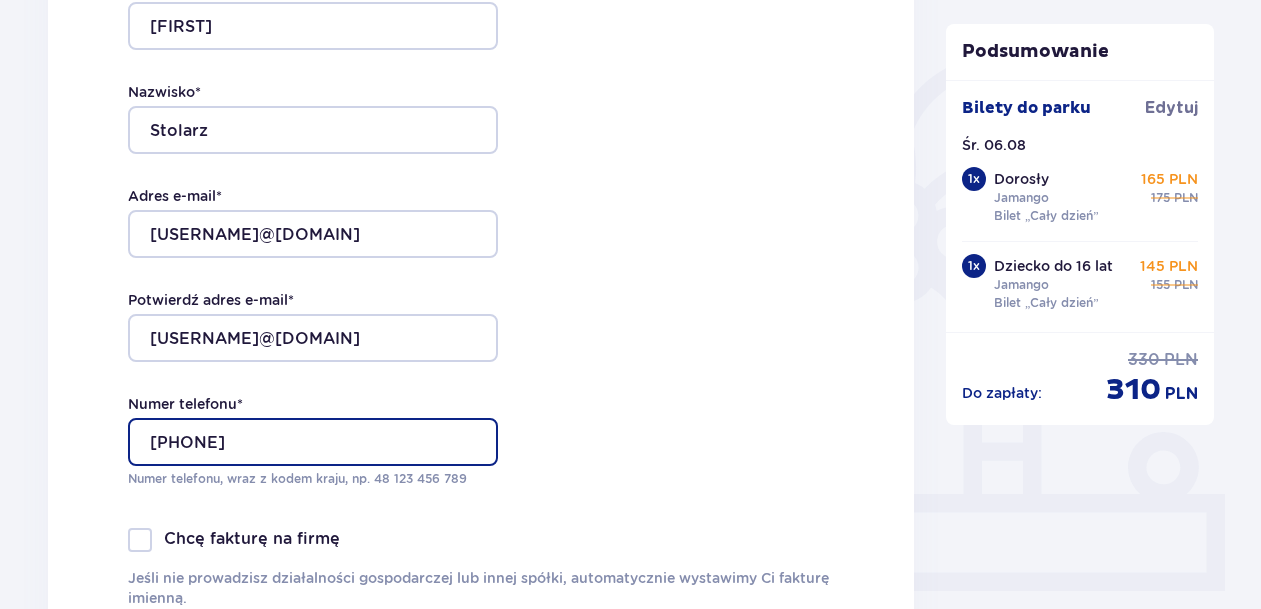 click on "48 690 424 236" at bounding box center [313, 442] 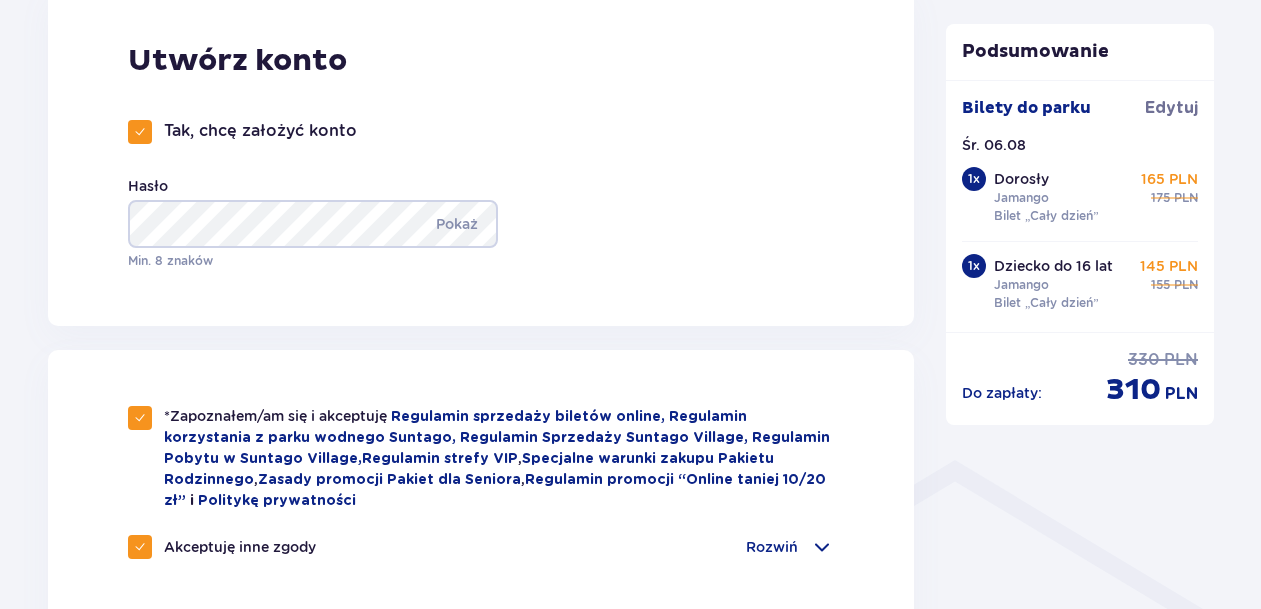 scroll, scrollTop: 1084, scrollLeft: 0, axis: vertical 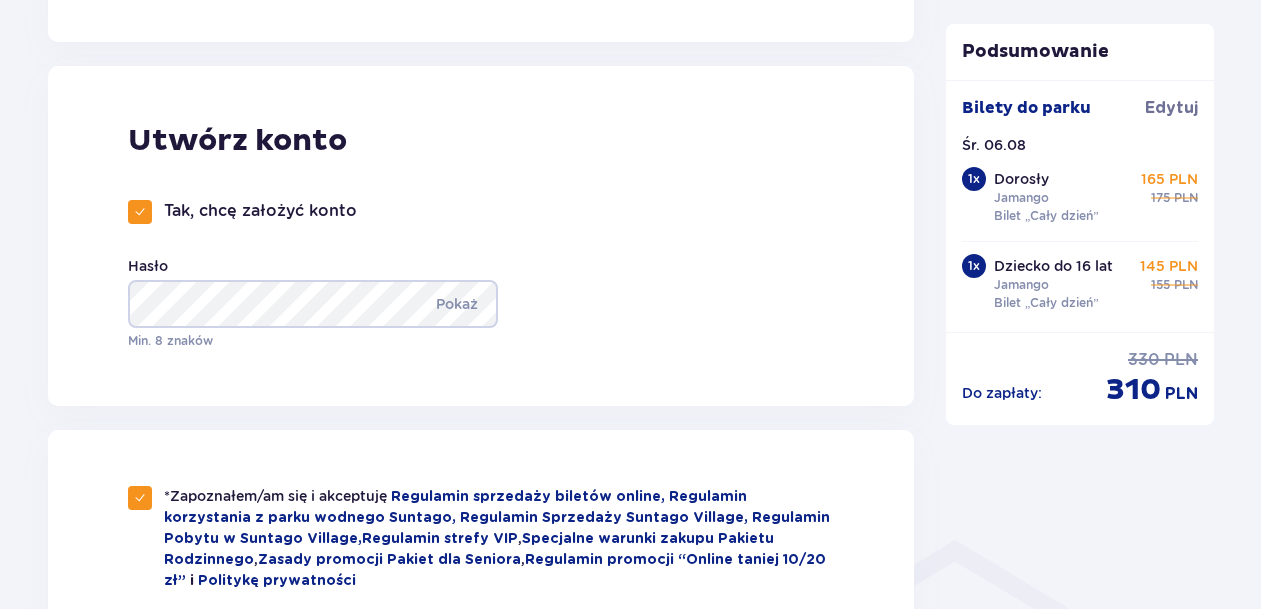 type on "48 690 305 545" 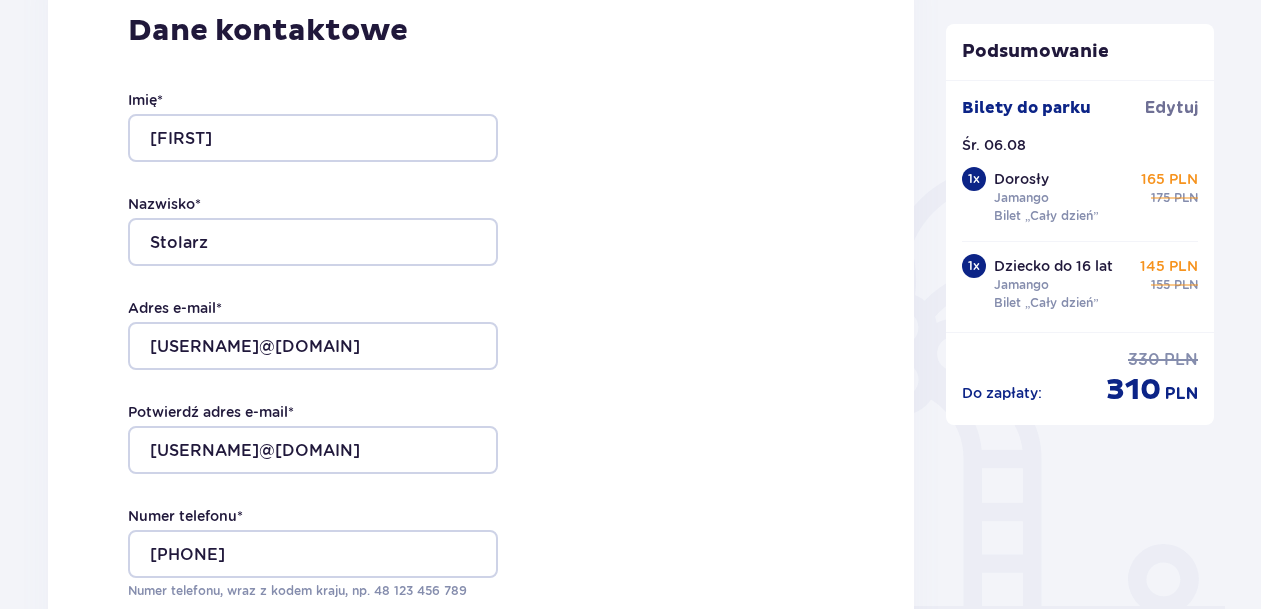 scroll, scrollTop: 376, scrollLeft: 0, axis: vertical 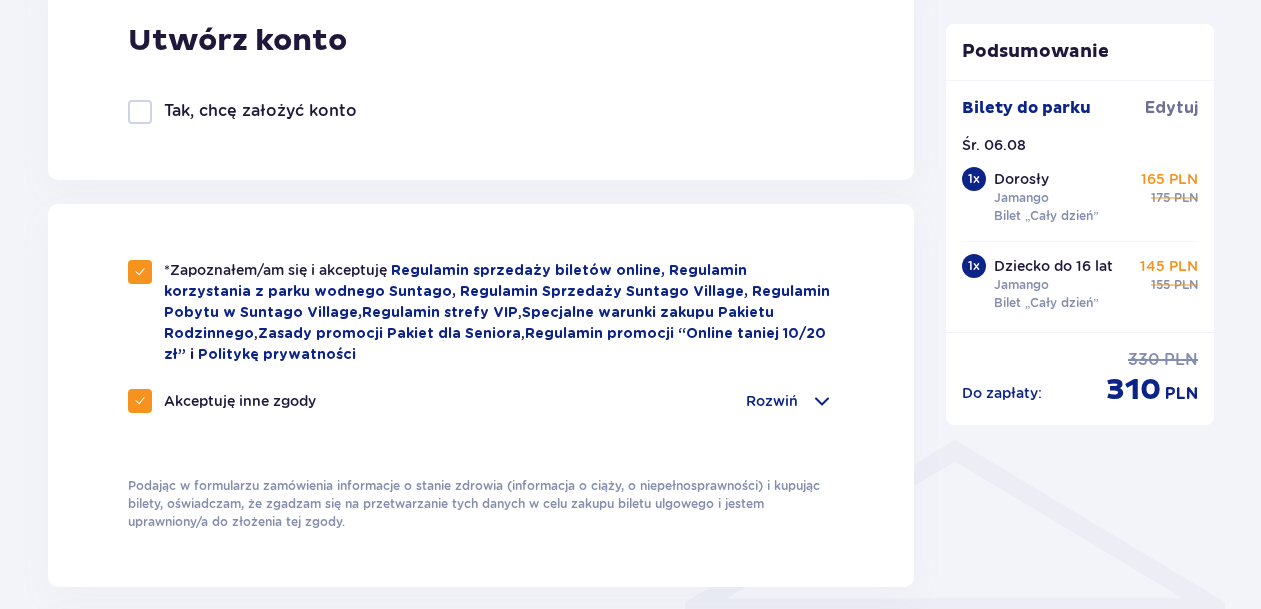 click at bounding box center [140, 112] 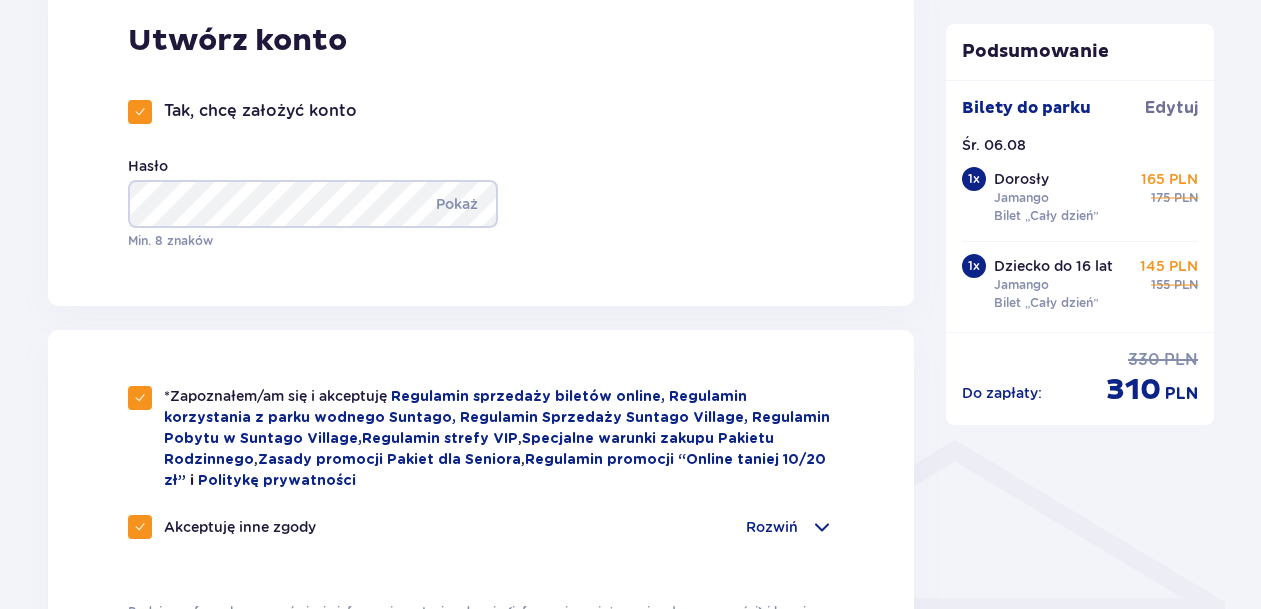 click at bounding box center [140, 112] 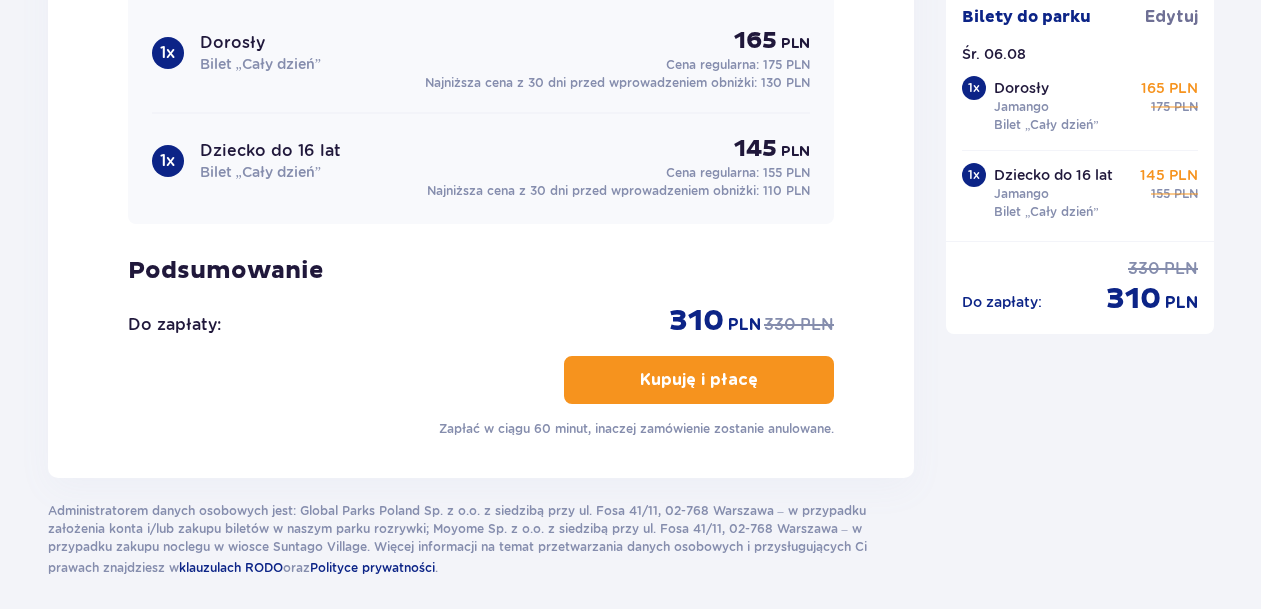 scroll, scrollTop: 2195, scrollLeft: 0, axis: vertical 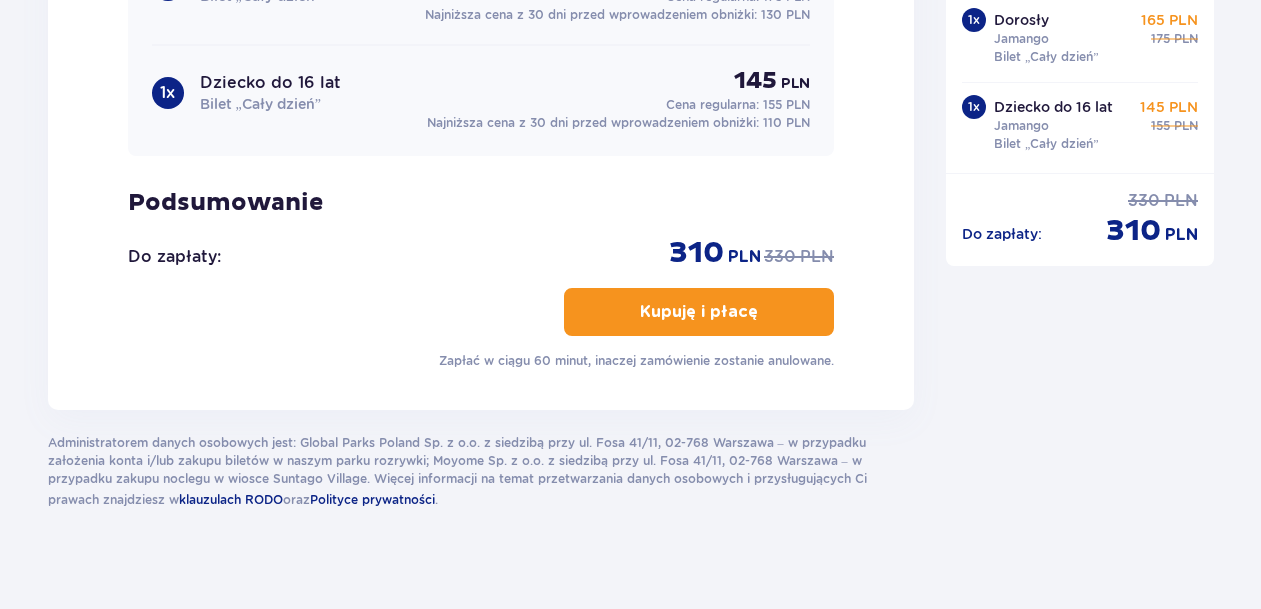 click on "Kupuję i płacę" at bounding box center [699, 312] 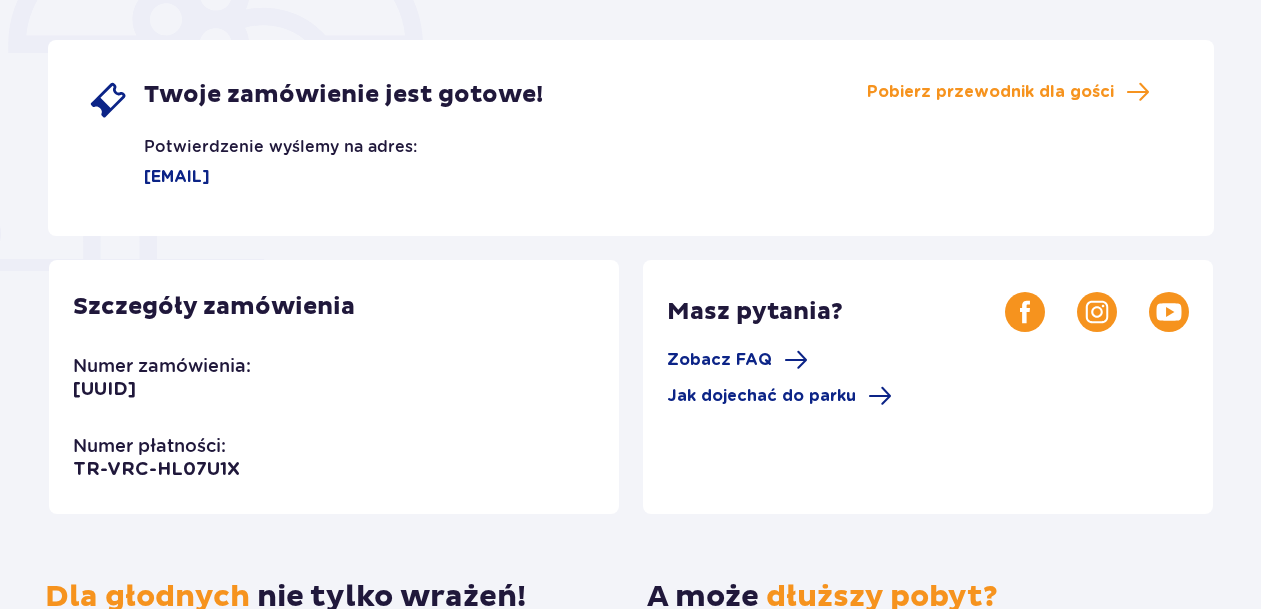 scroll, scrollTop: 326, scrollLeft: 0, axis: vertical 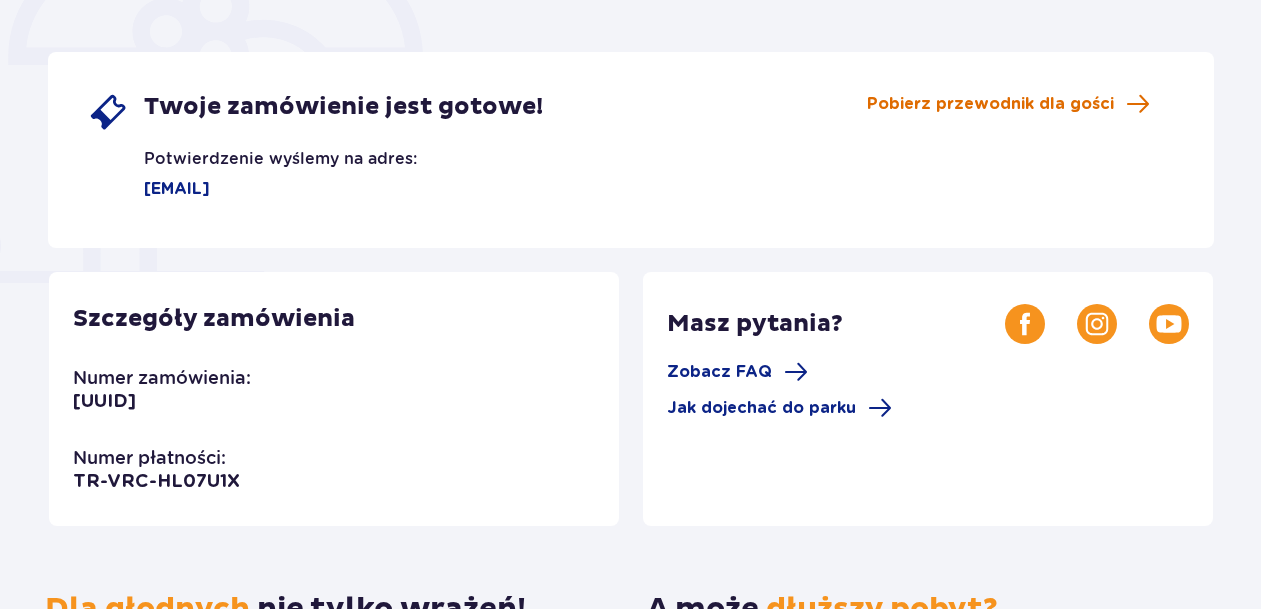 click on "Pobierz przewodnik dla gości" at bounding box center (990, 104) 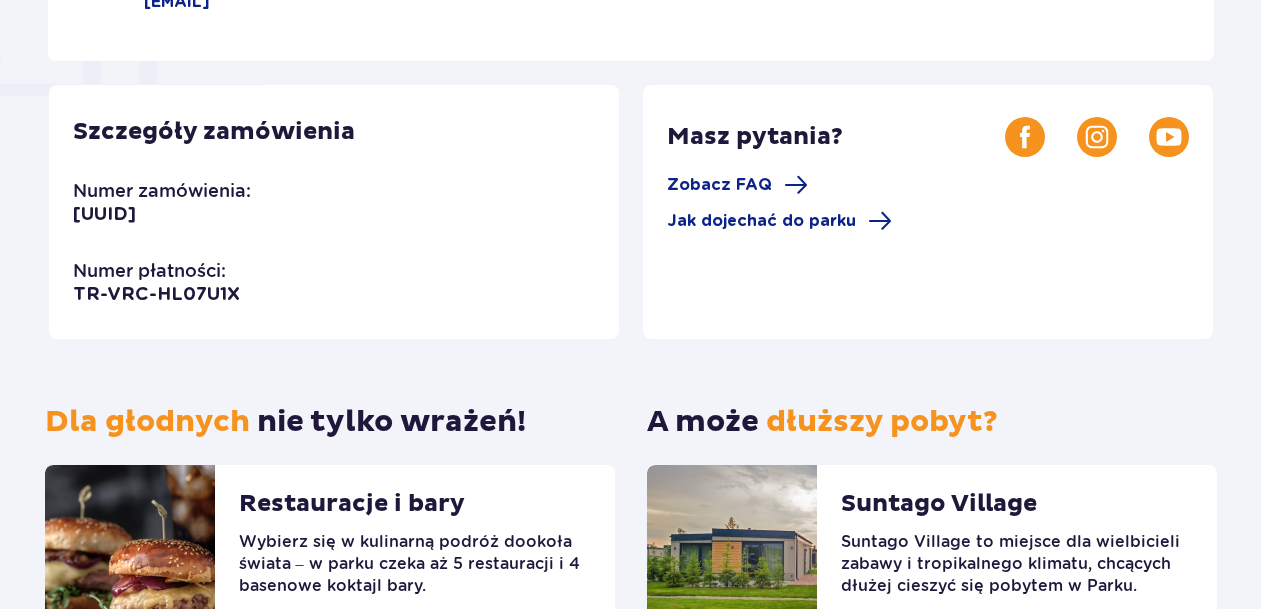 scroll, scrollTop: 685, scrollLeft: 0, axis: vertical 